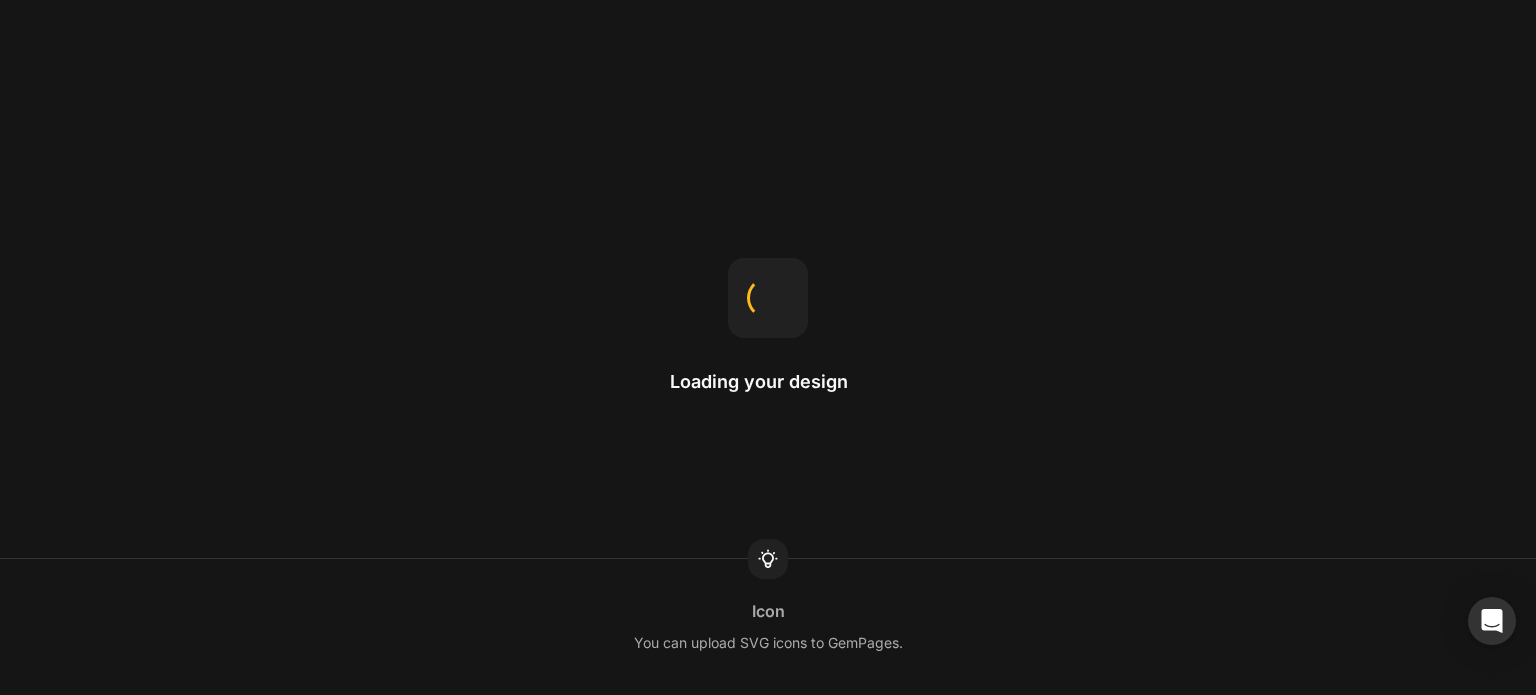 scroll, scrollTop: 0, scrollLeft: 0, axis: both 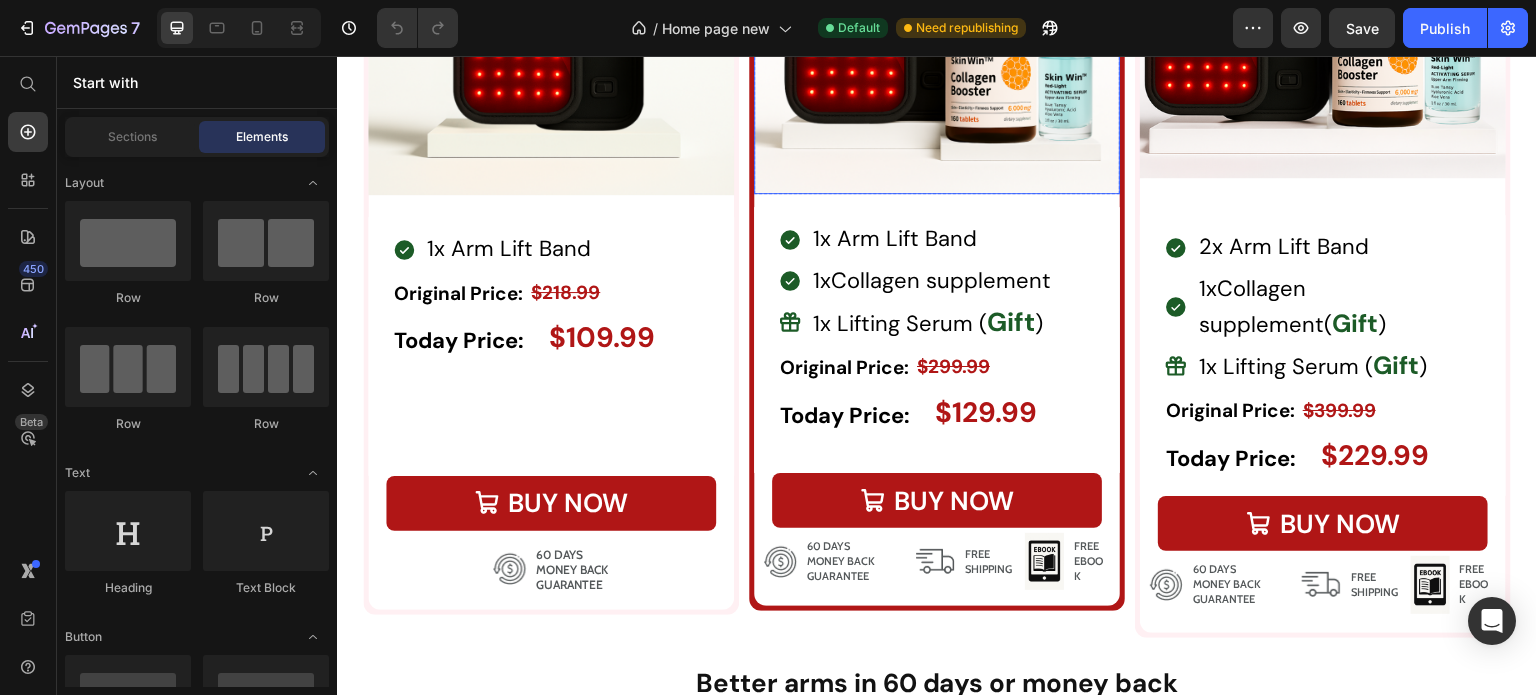 click at bounding box center [937, 11] 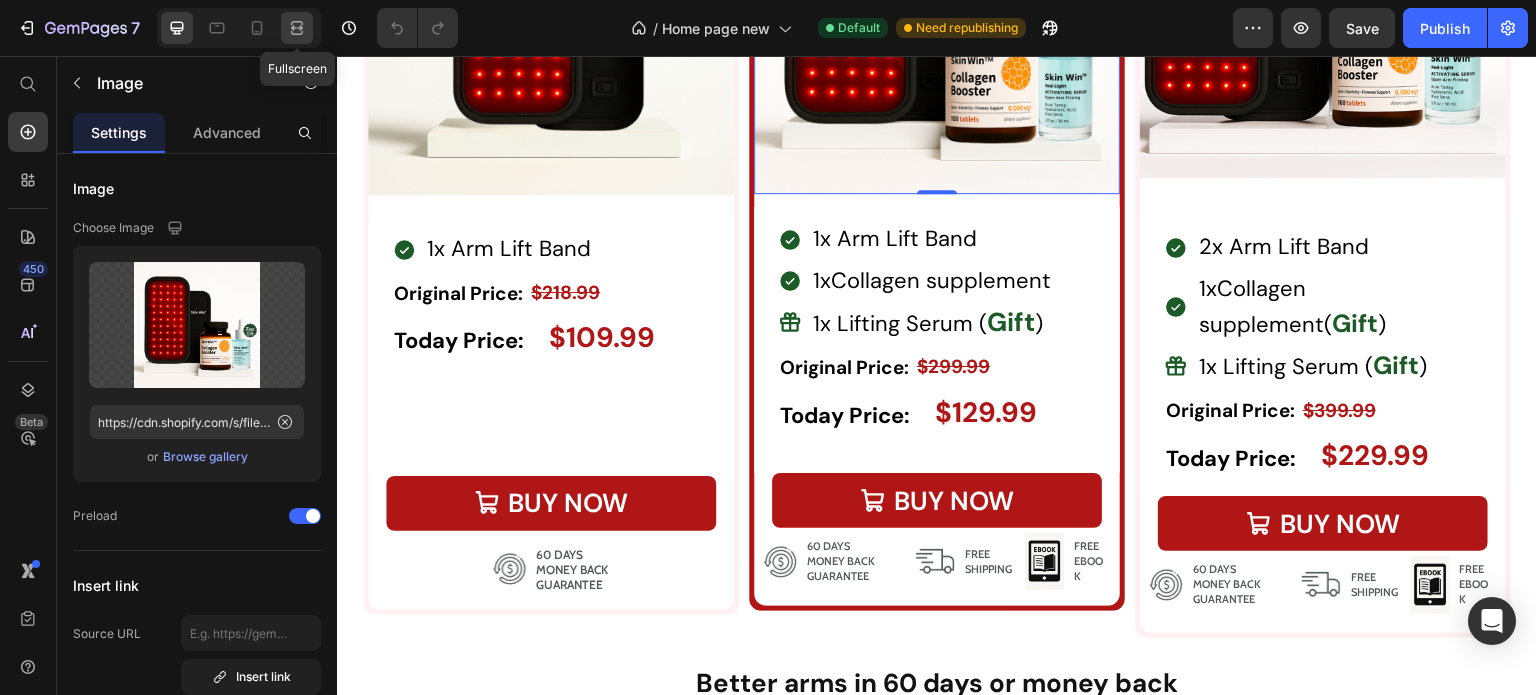 click 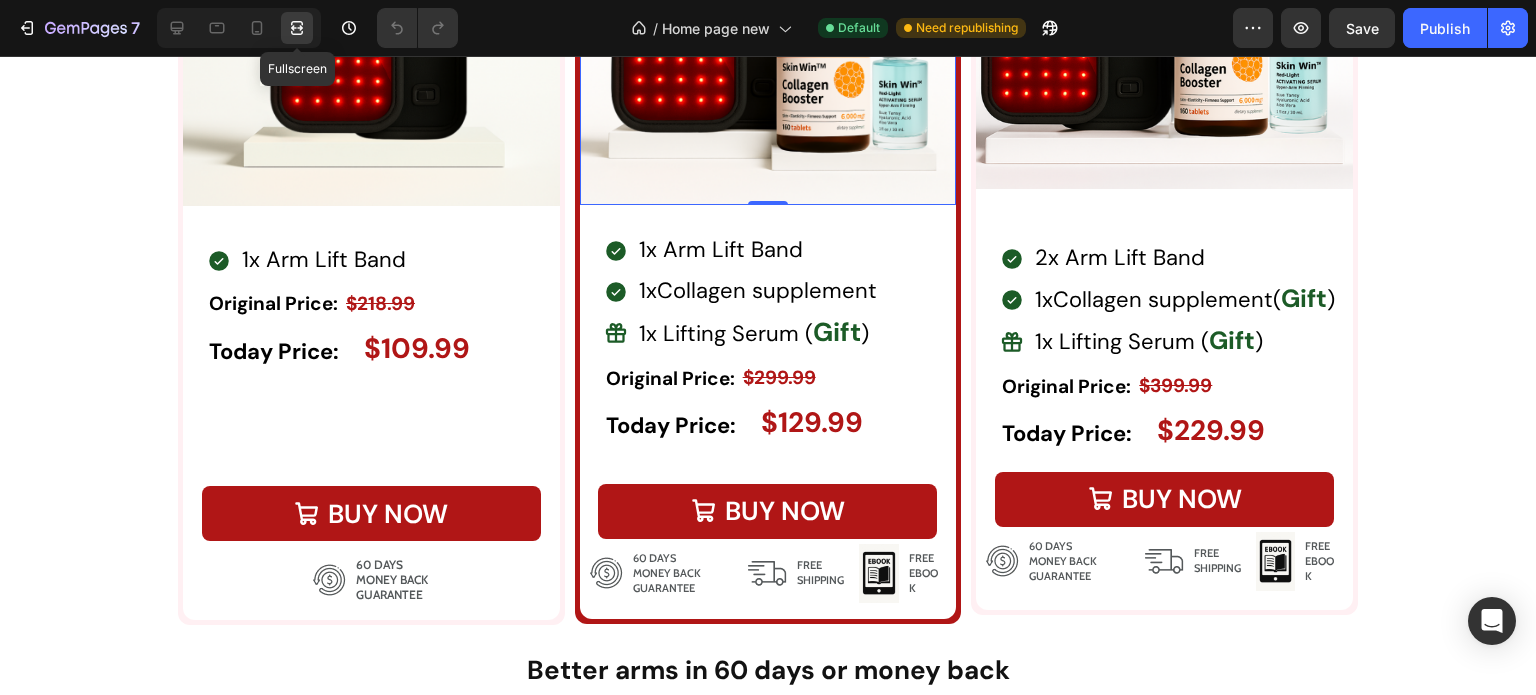scroll, scrollTop: 7135, scrollLeft: 0, axis: vertical 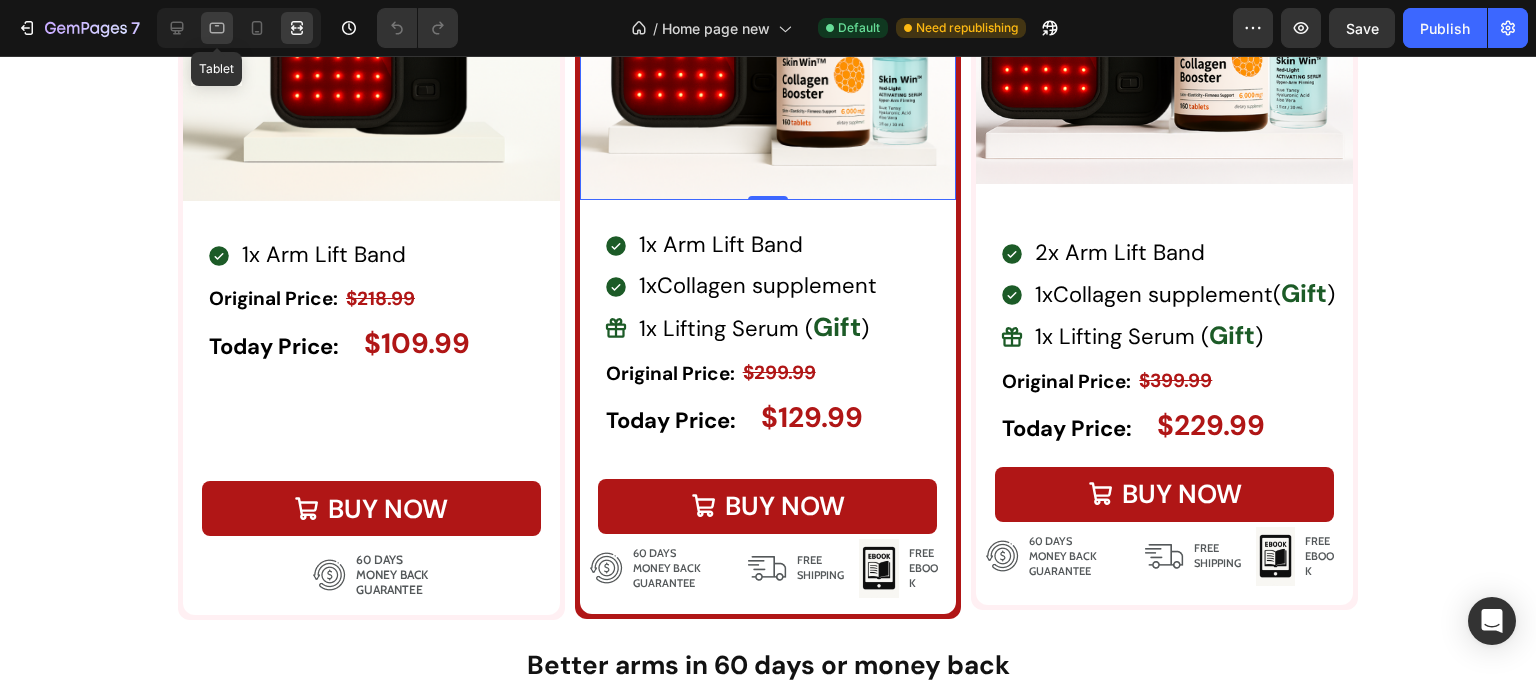click 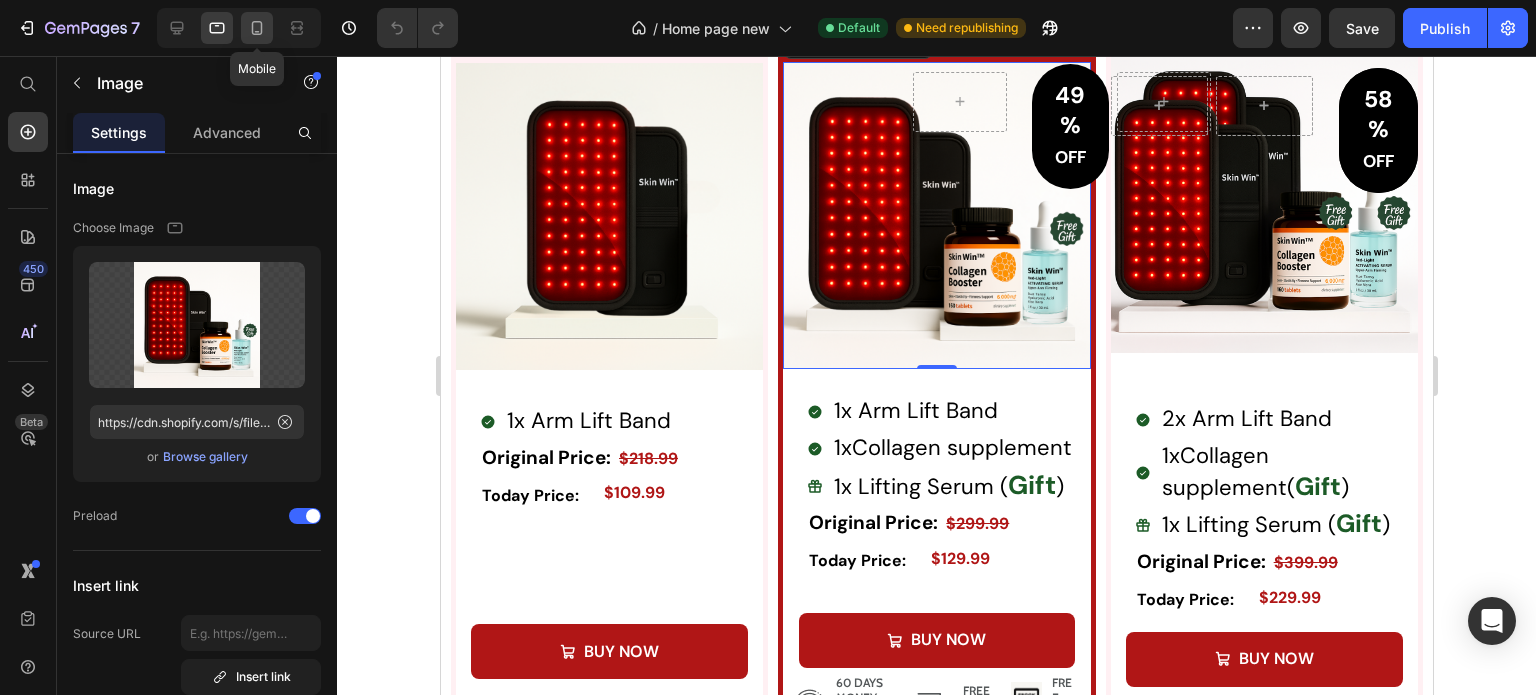 scroll, scrollTop: 7336, scrollLeft: 0, axis: vertical 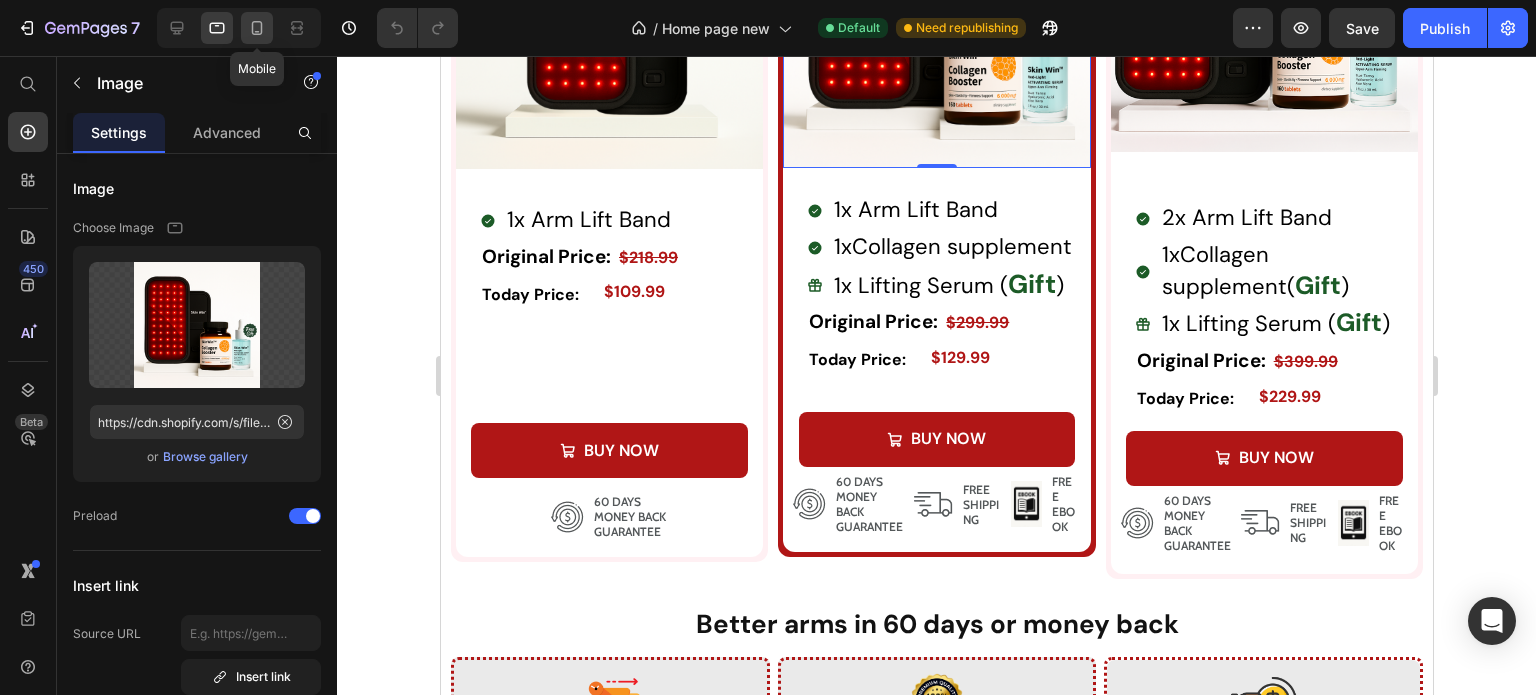 click 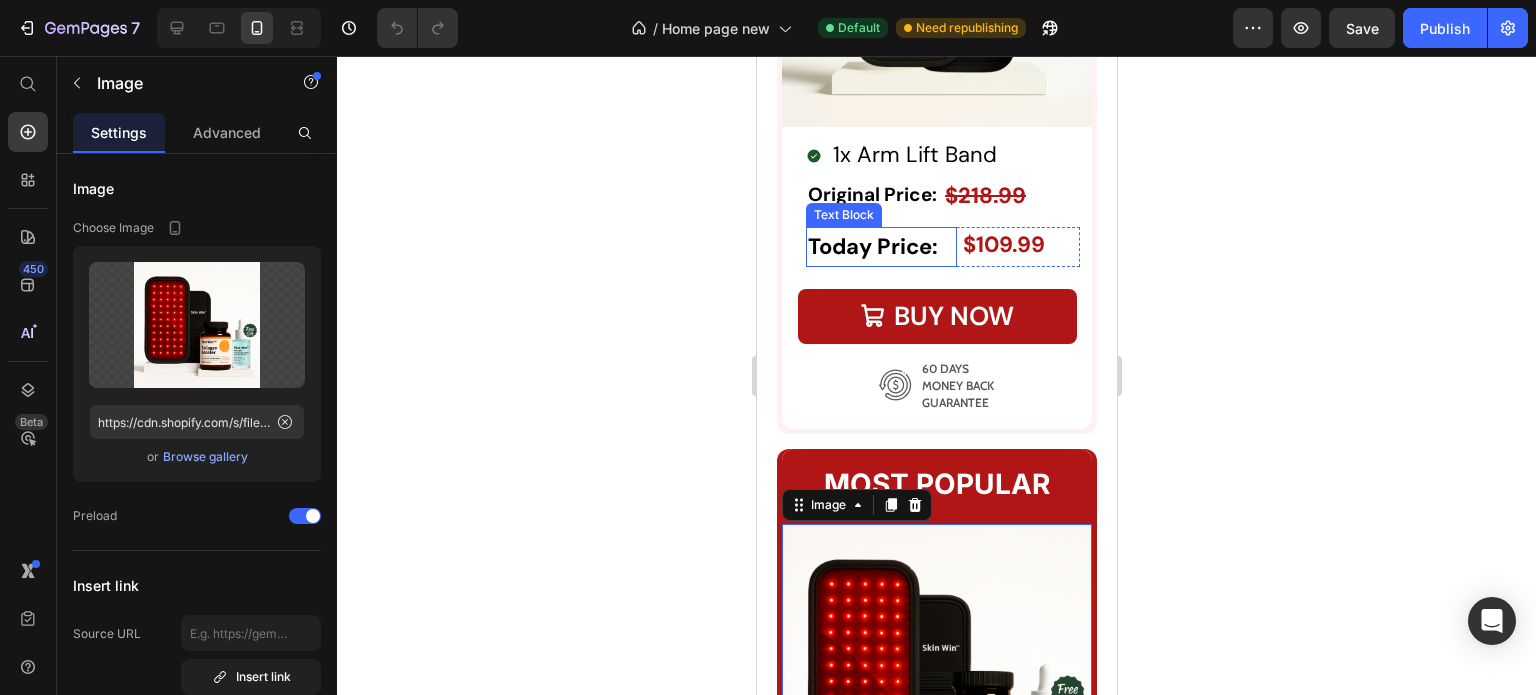 scroll, scrollTop: 7365, scrollLeft: 0, axis: vertical 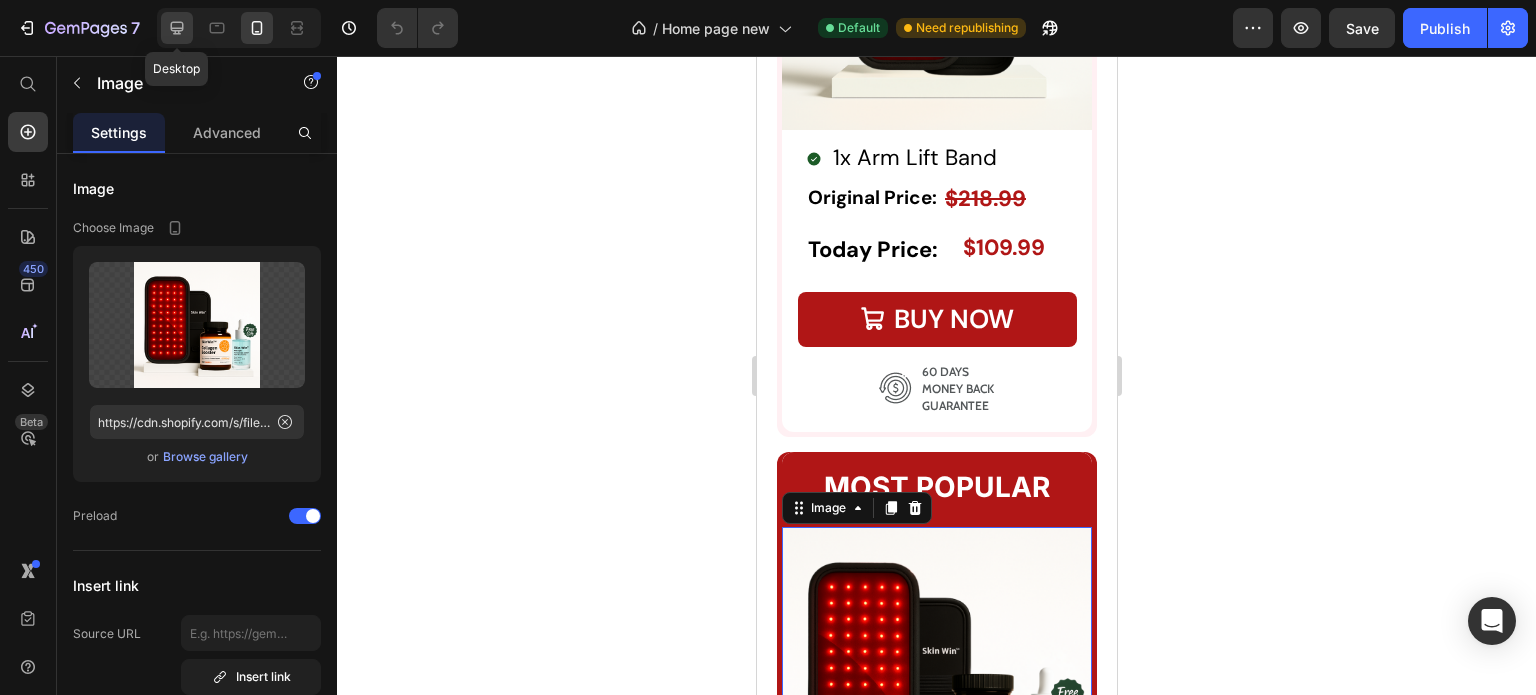 click 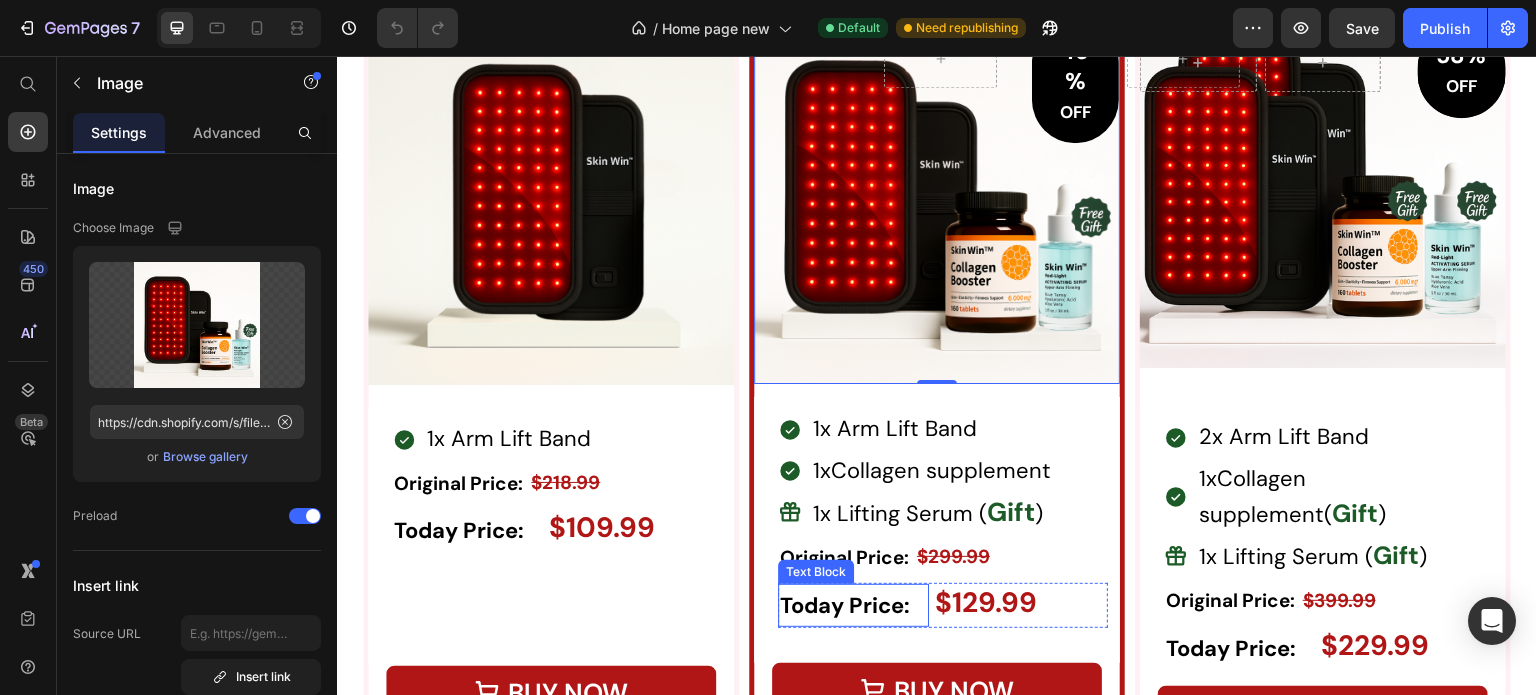 scroll, scrollTop: 6934, scrollLeft: 0, axis: vertical 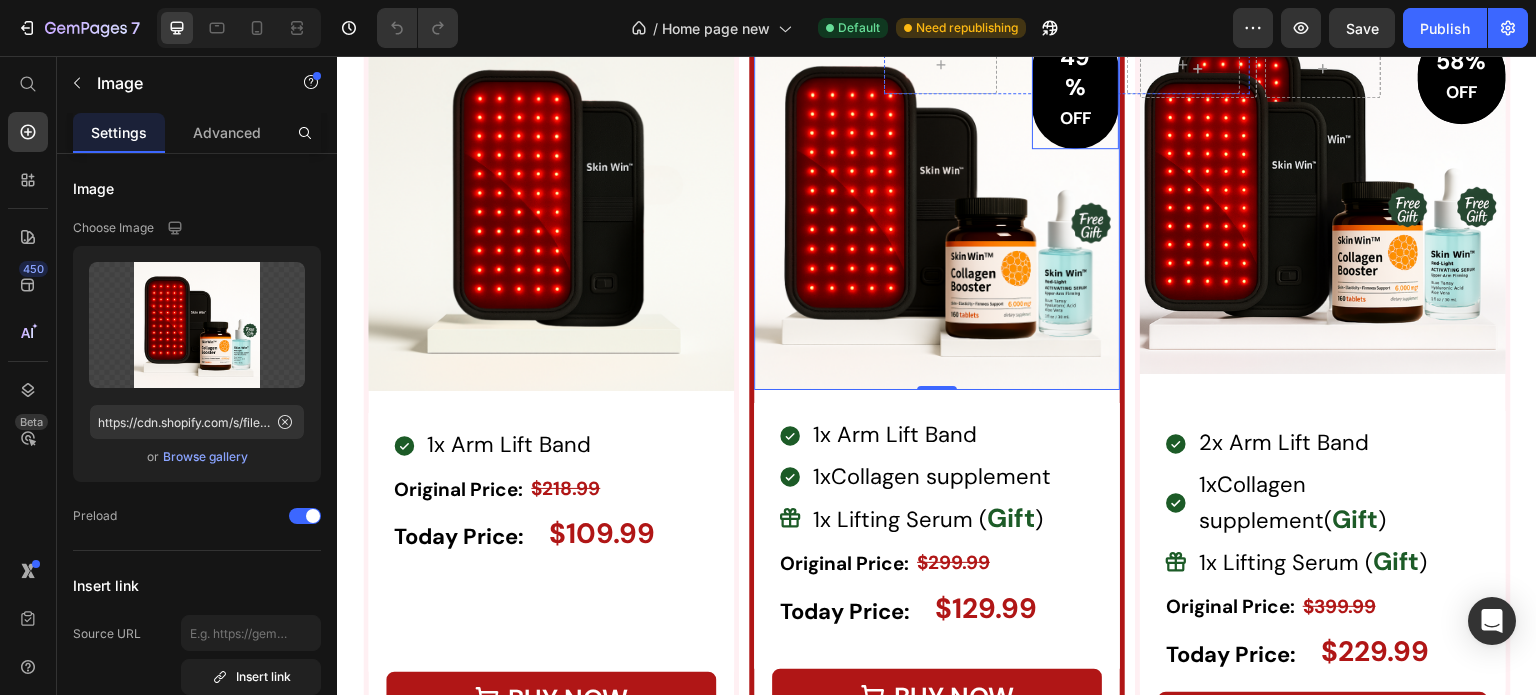 click on "49% OFF Heading Row" at bounding box center [1075, 87] 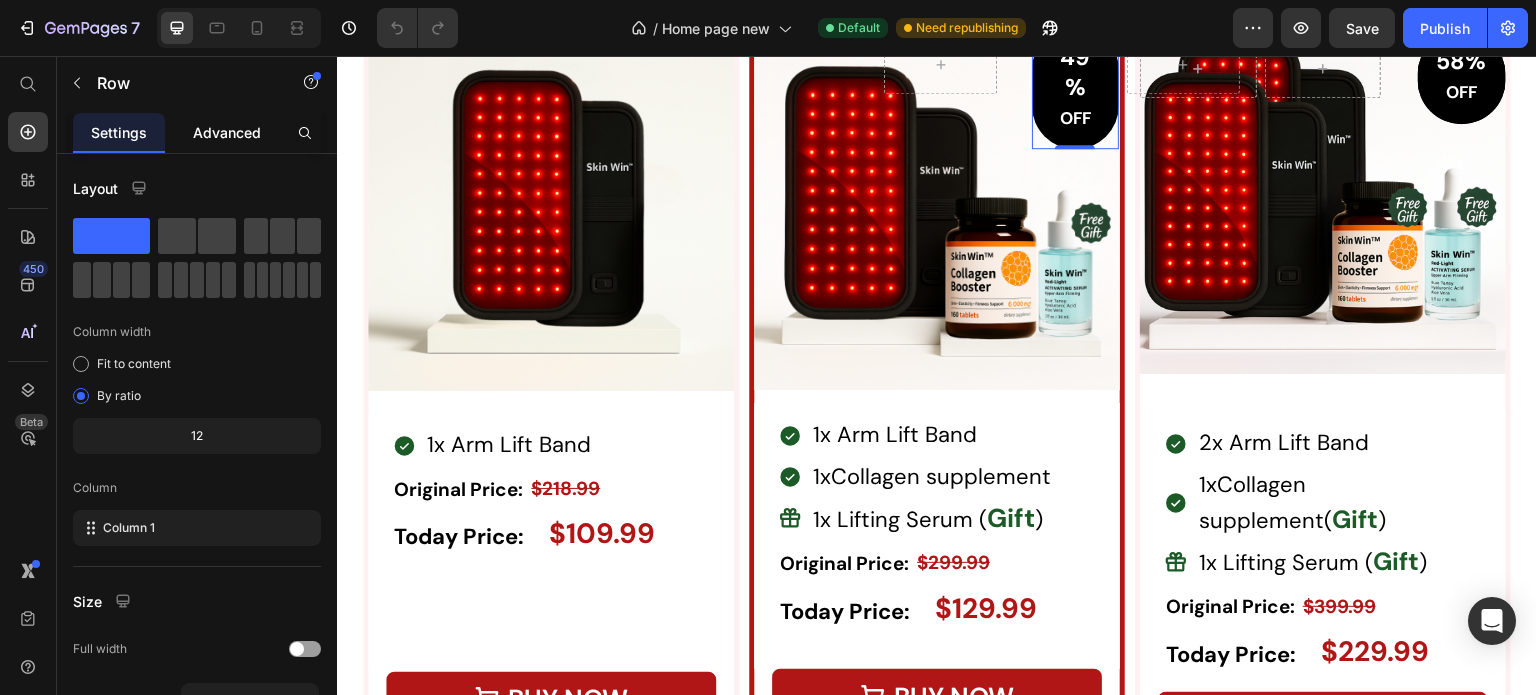 click on "Advanced" at bounding box center (227, 132) 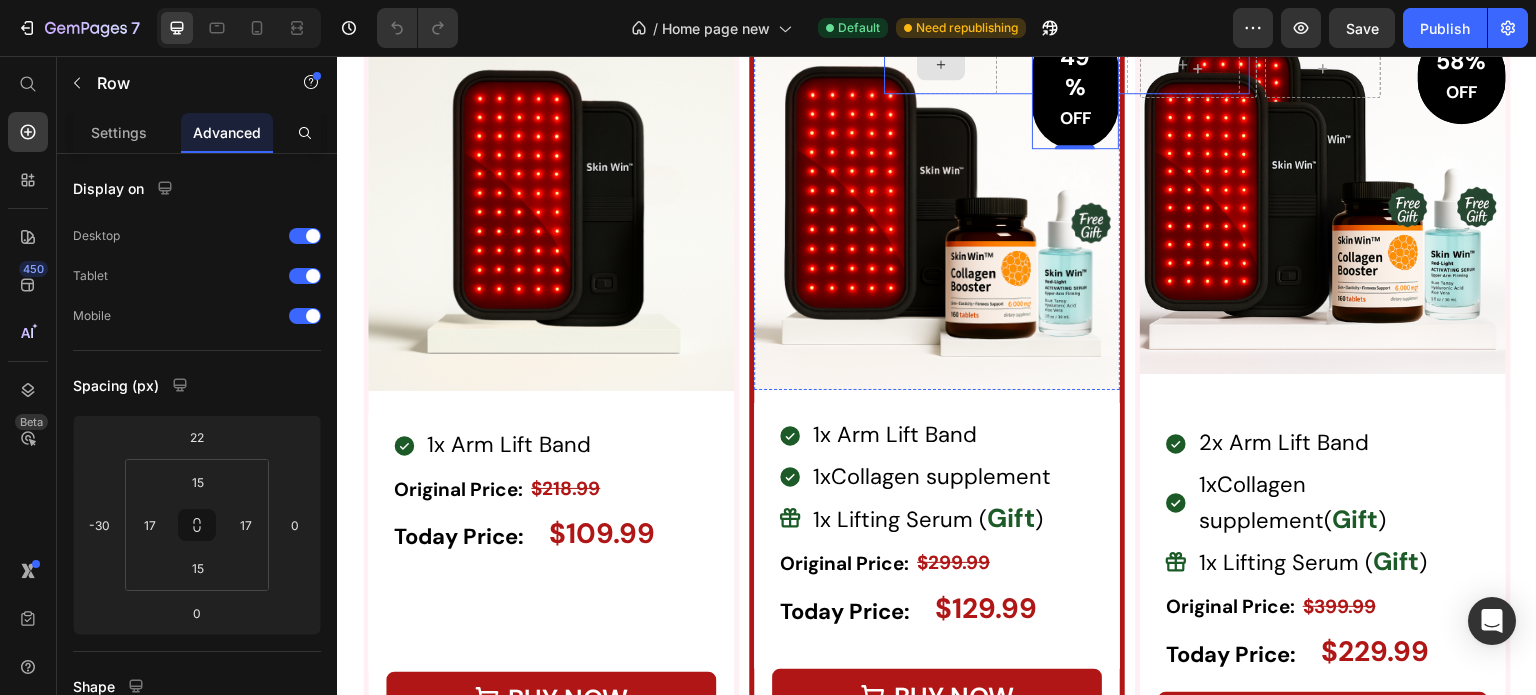 click at bounding box center [940, 64] 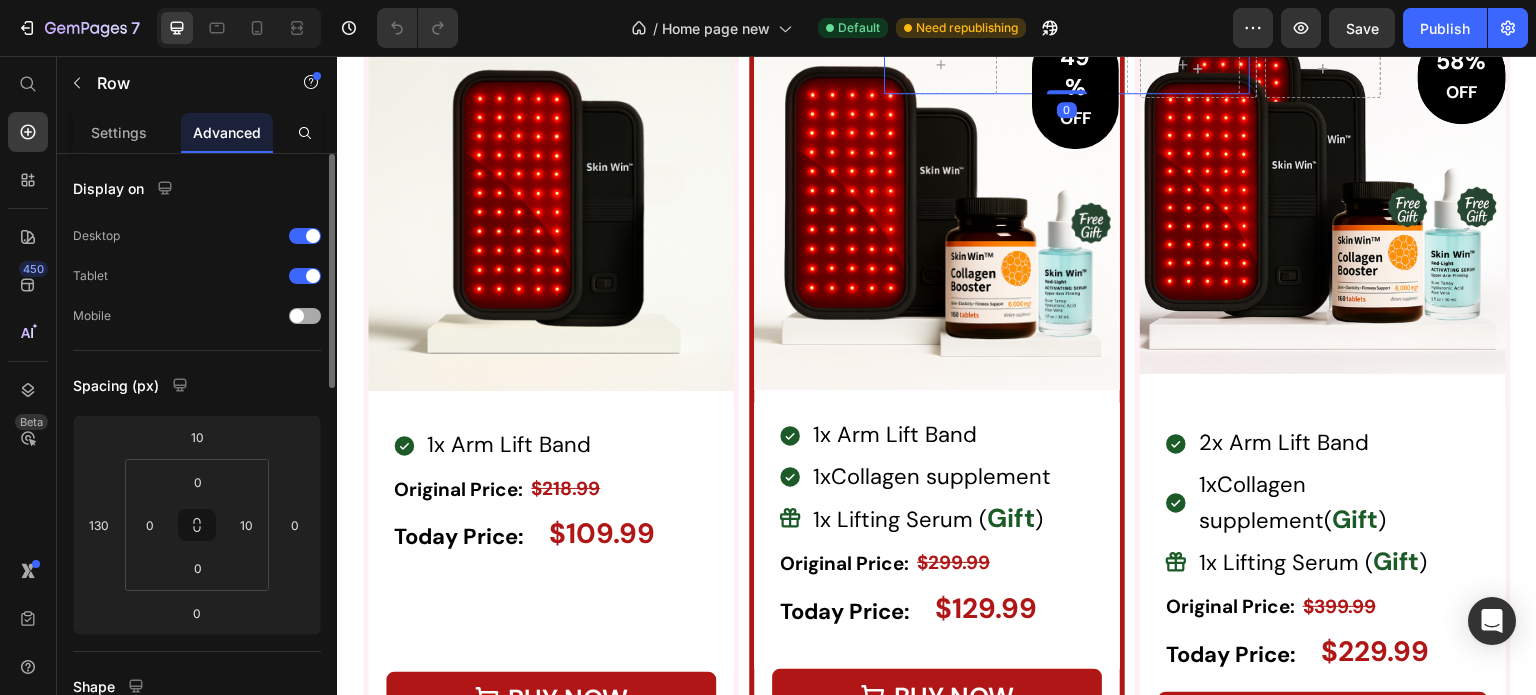 click at bounding box center [297, 316] 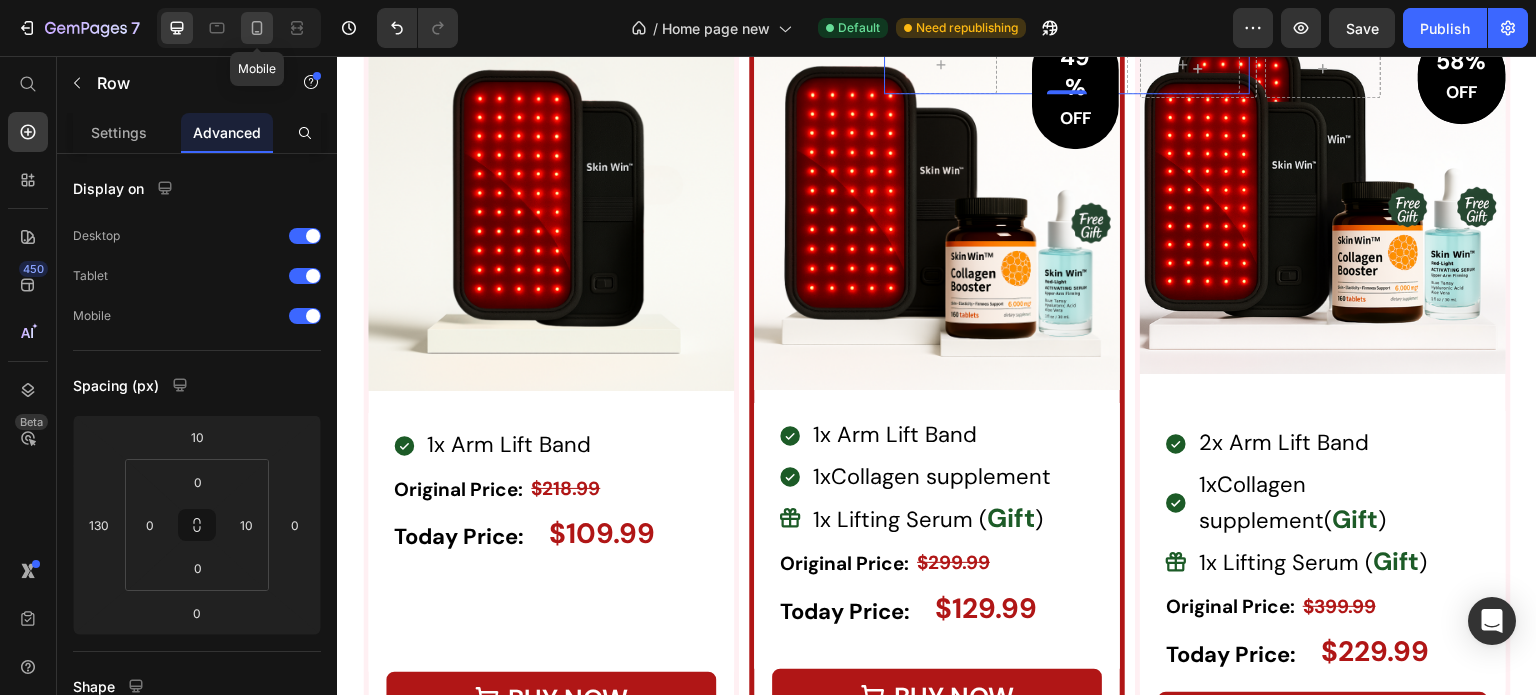 click 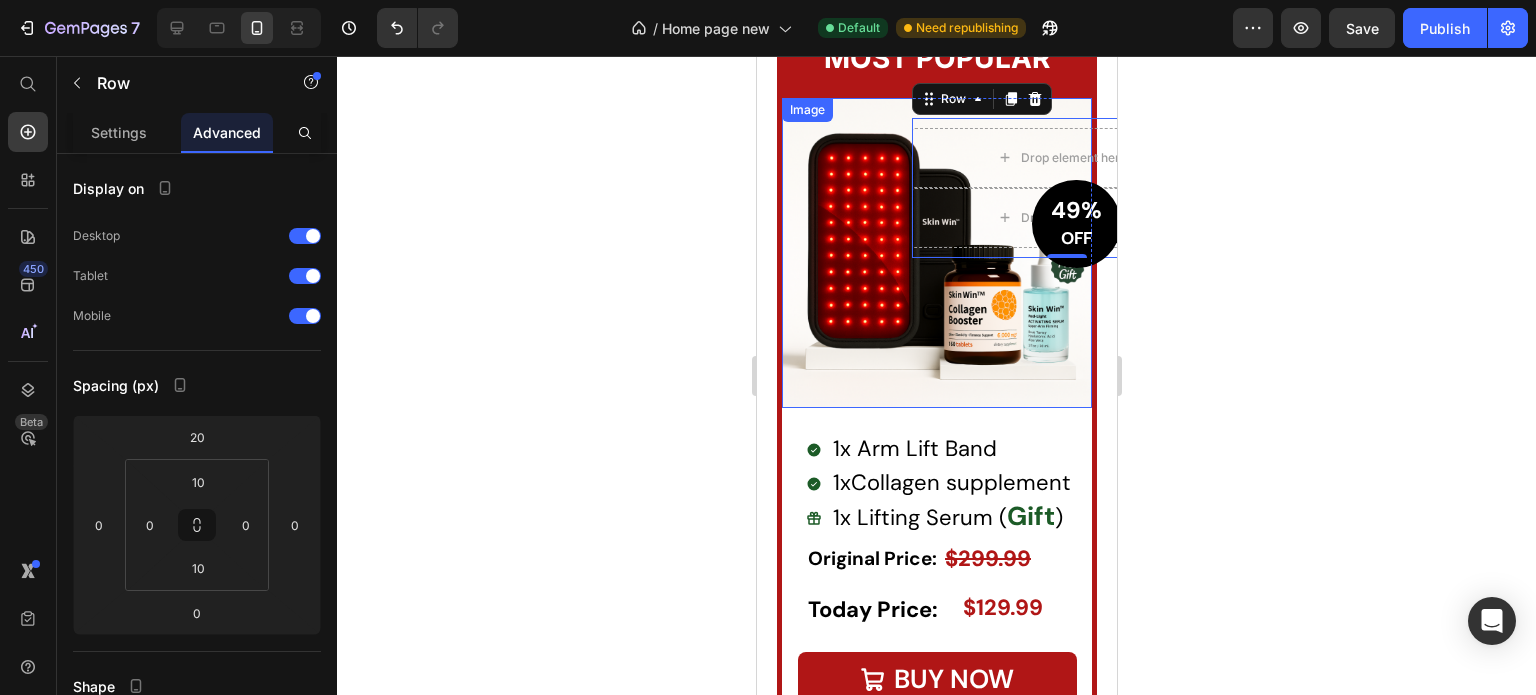 scroll, scrollTop: 7910, scrollLeft: 0, axis: vertical 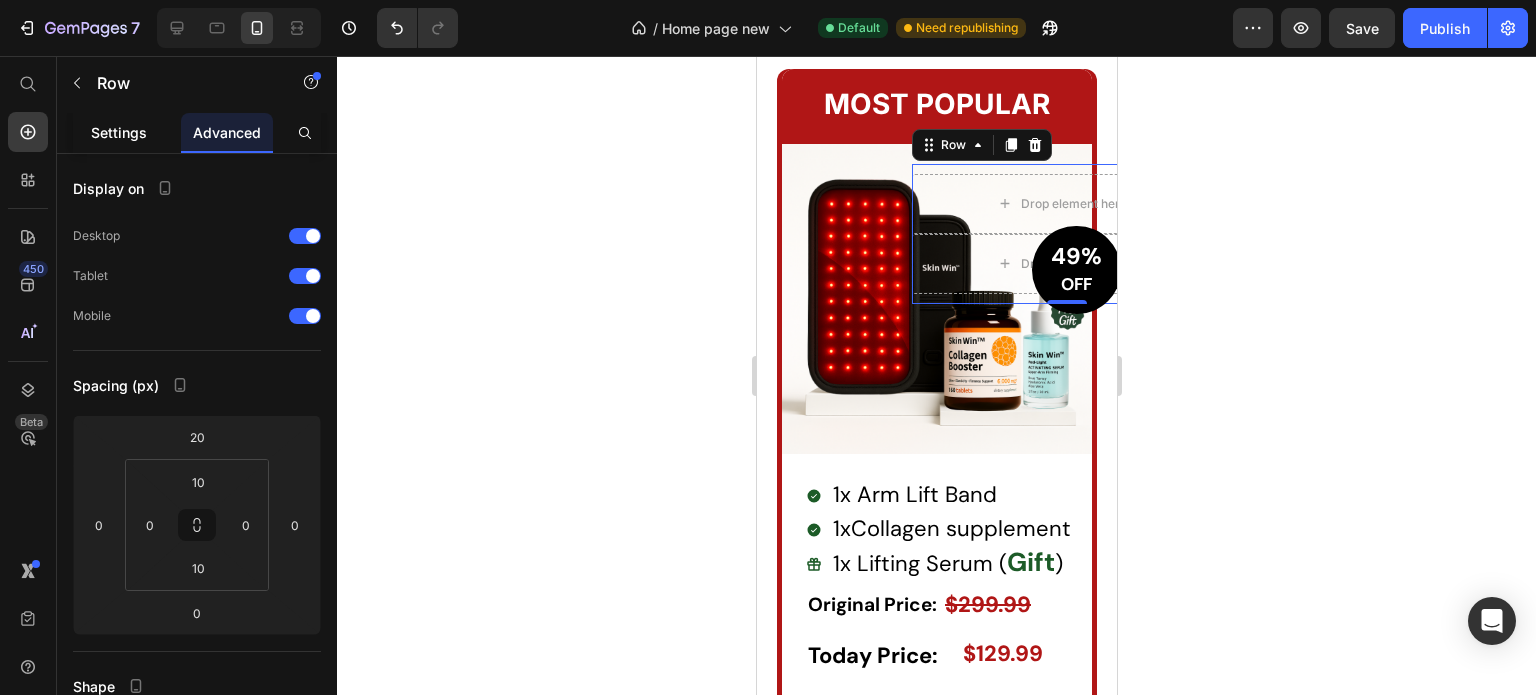 click on "Settings" at bounding box center [119, 132] 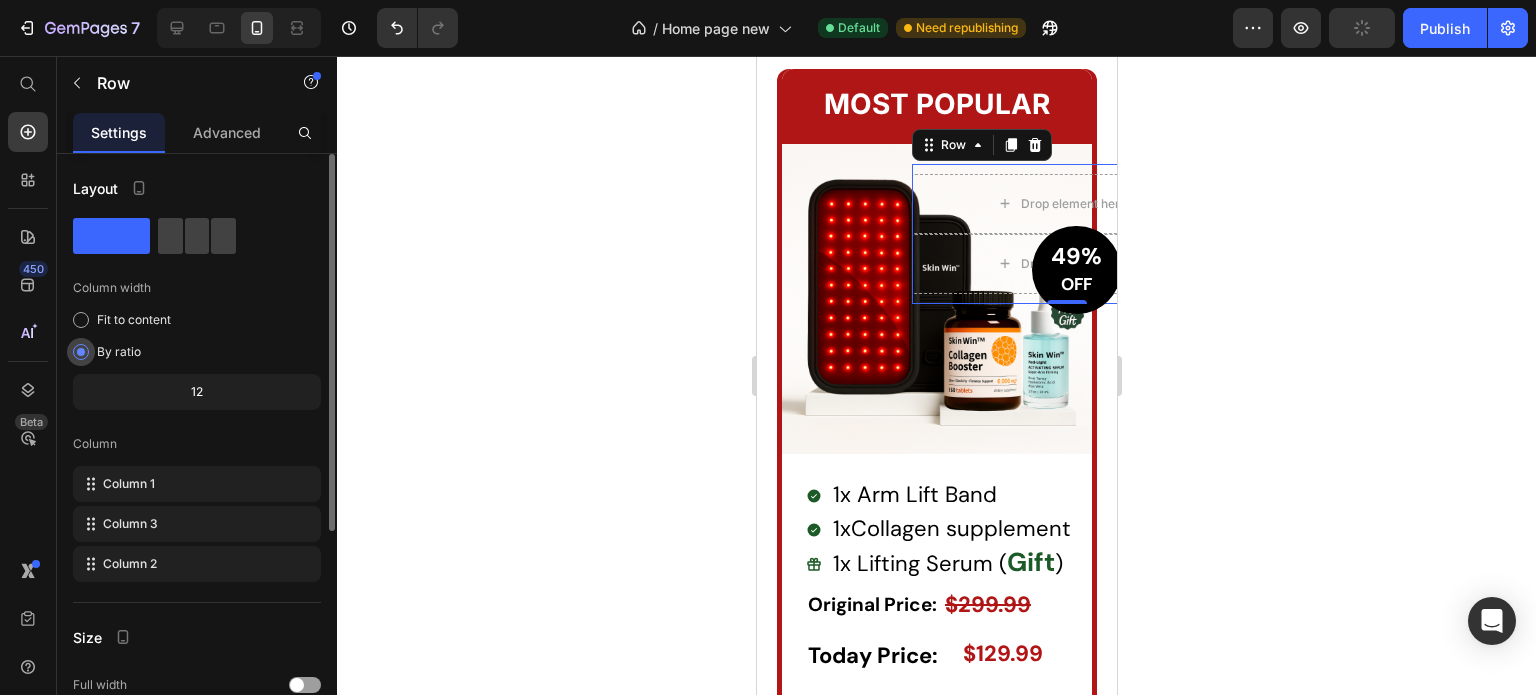 scroll, scrollTop: 32, scrollLeft: 0, axis: vertical 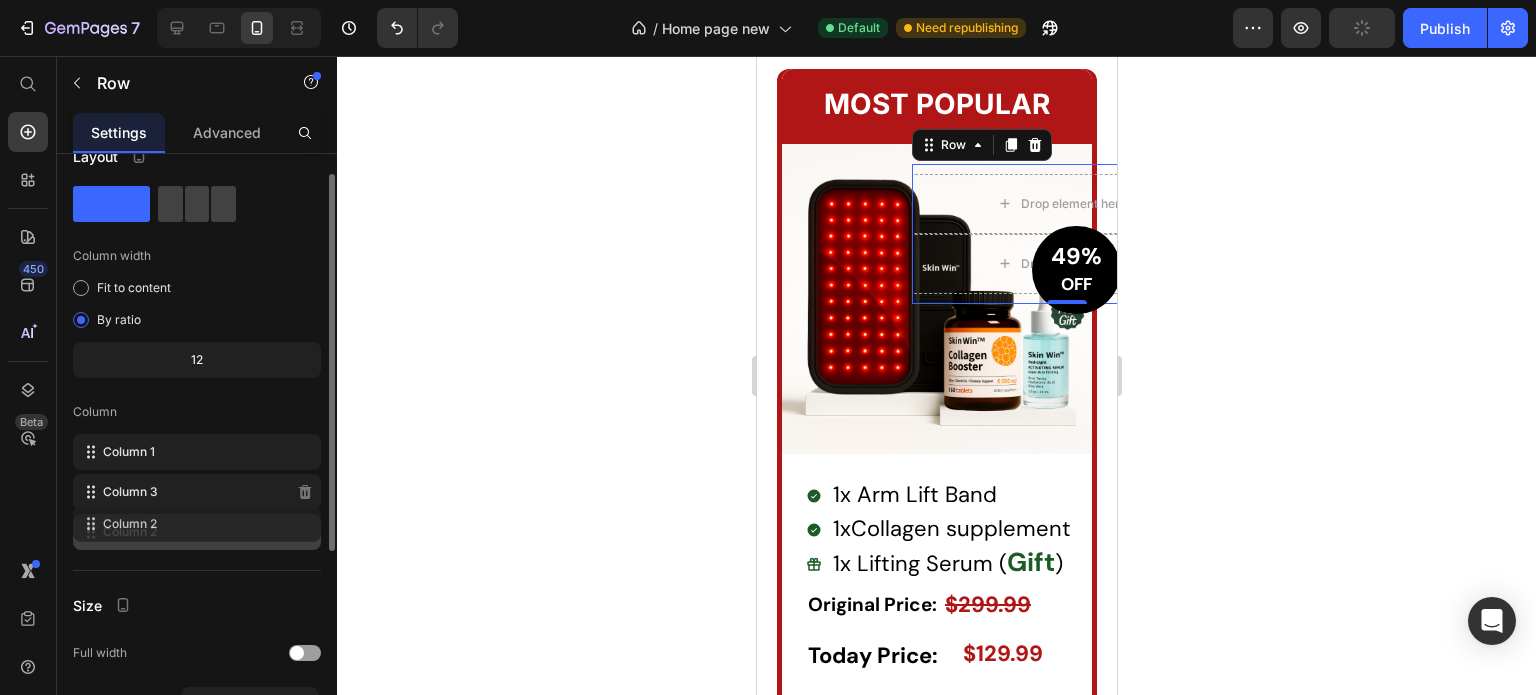 type 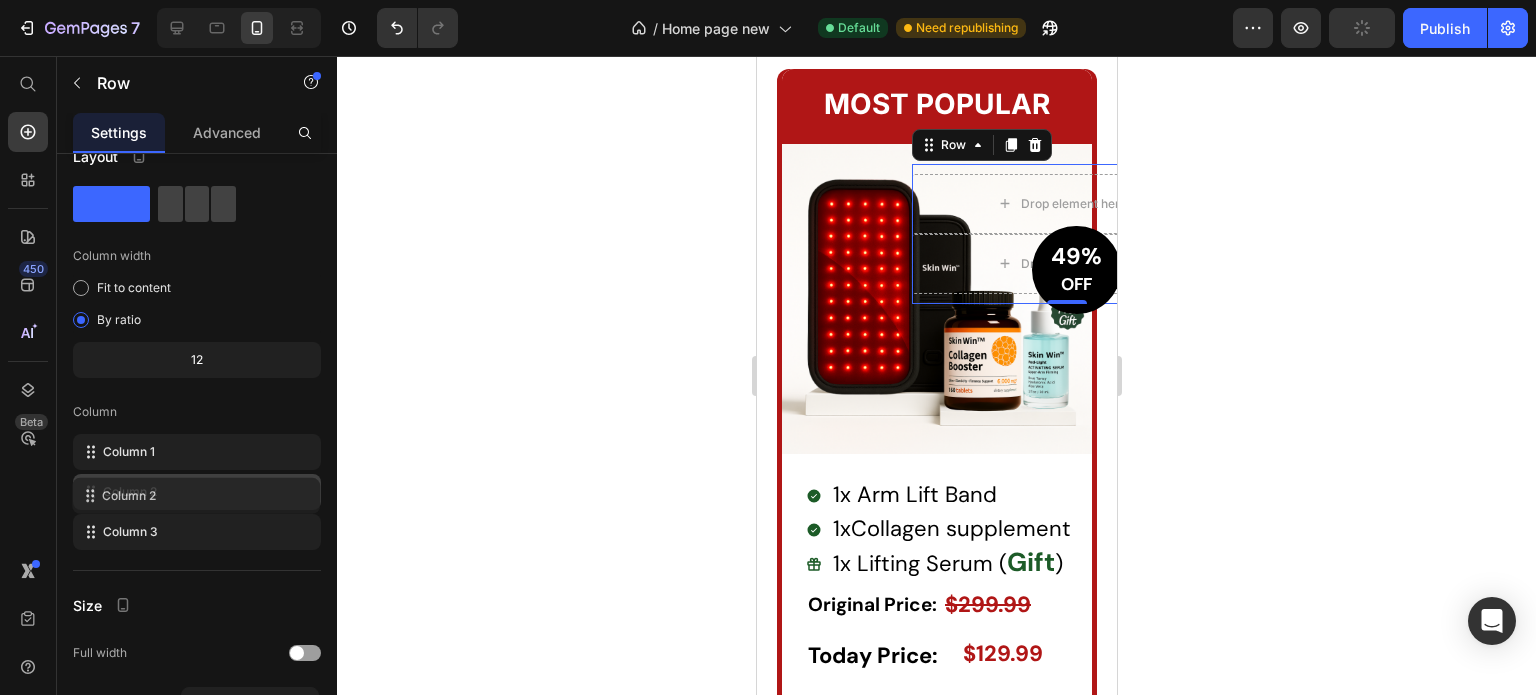 drag, startPoint x: 208, startPoint y: 528, endPoint x: 208, endPoint y: 489, distance: 39 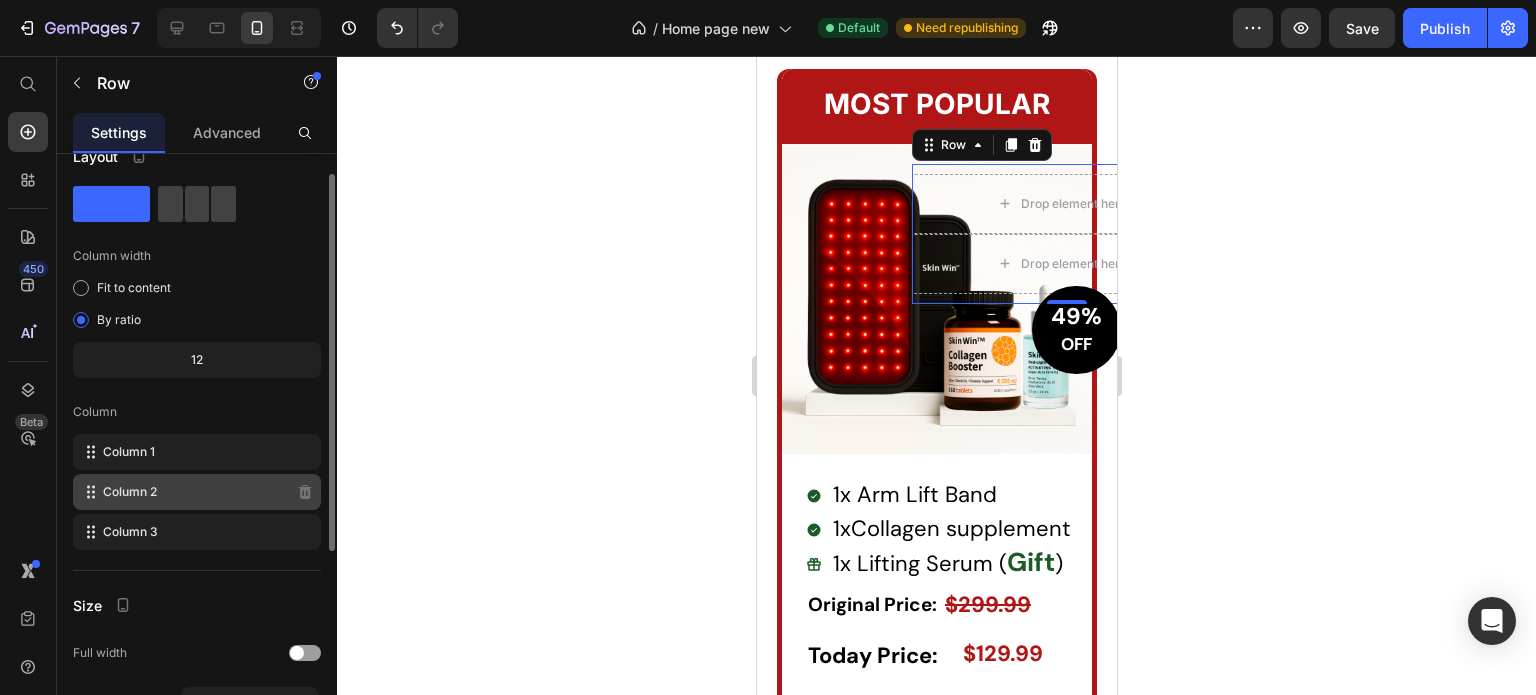 click on "Column 2" 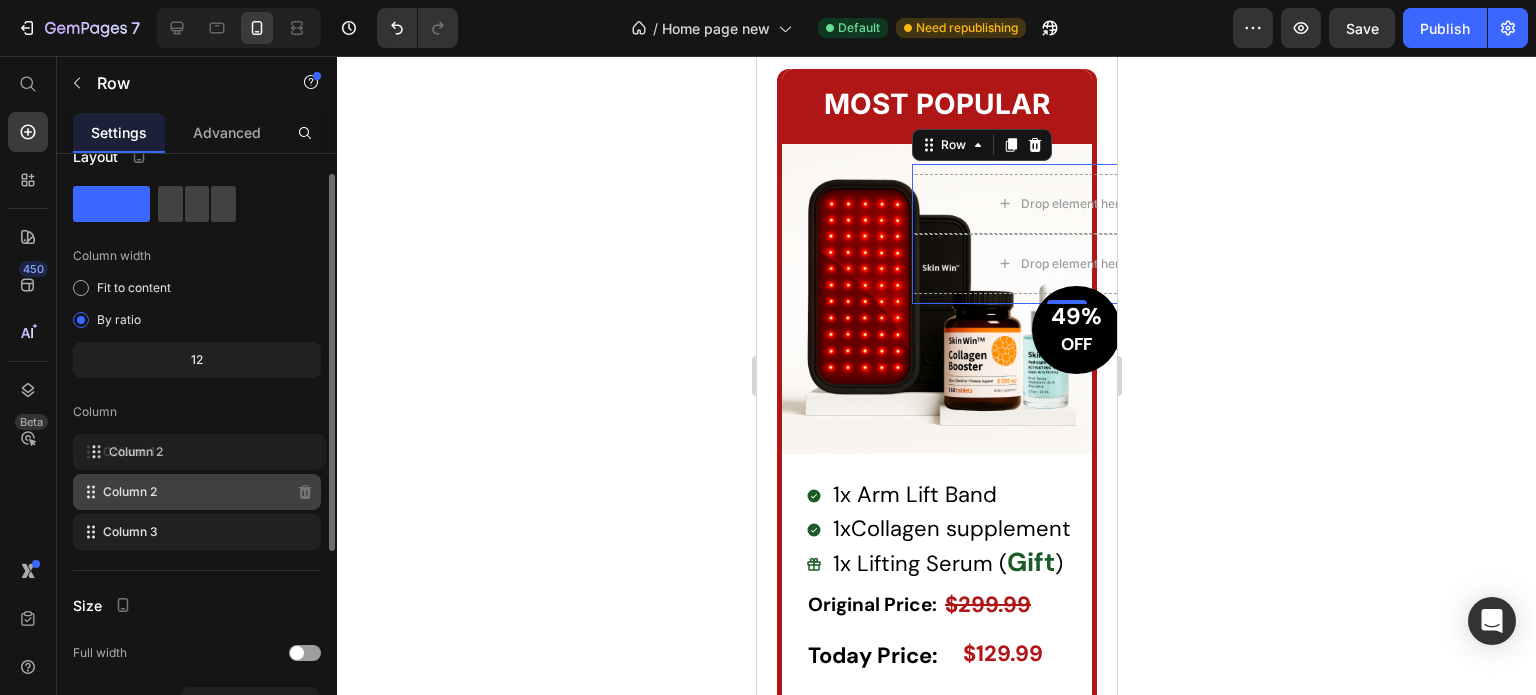 drag, startPoint x: 215, startPoint y: 495, endPoint x: 221, endPoint y: 444, distance: 51.351727 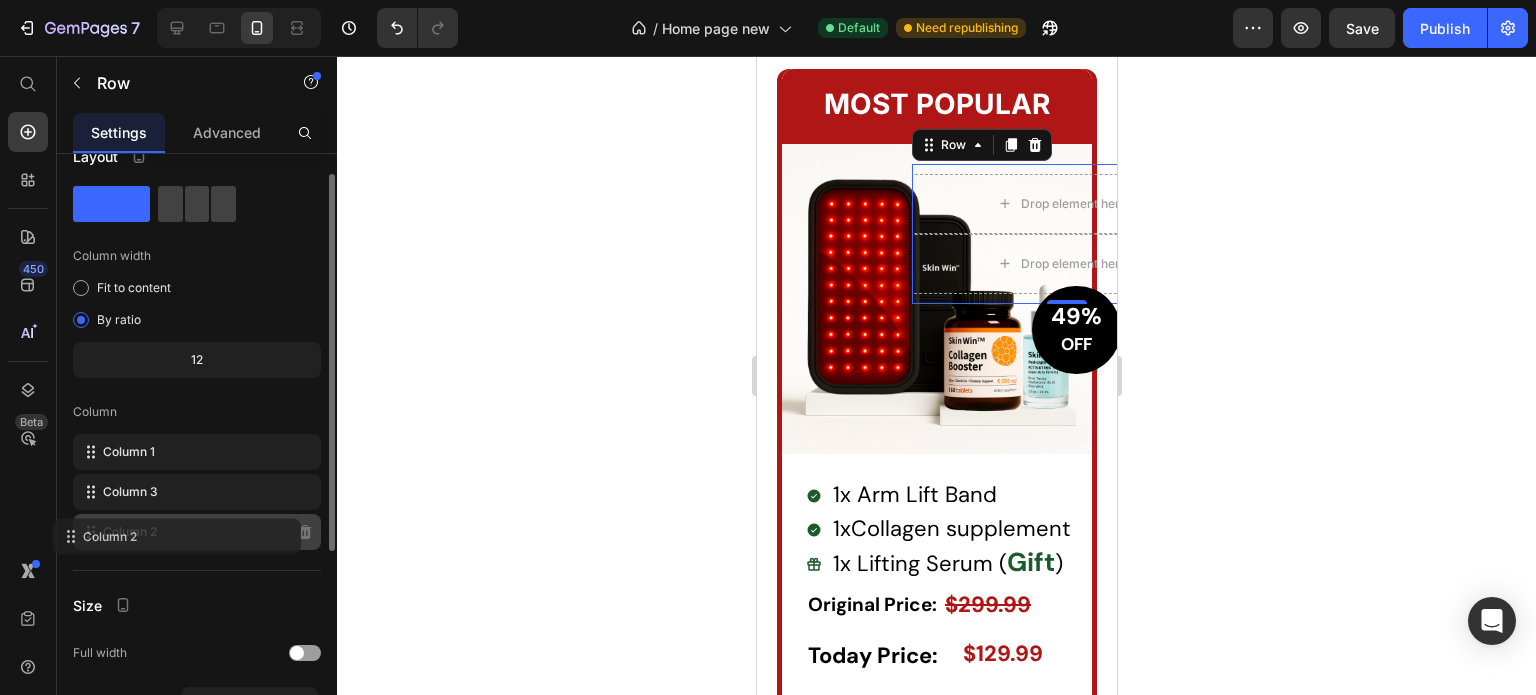 drag, startPoint x: 221, startPoint y: 444, endPoint x: 201, endPoint y: 532, distance: 90.24411 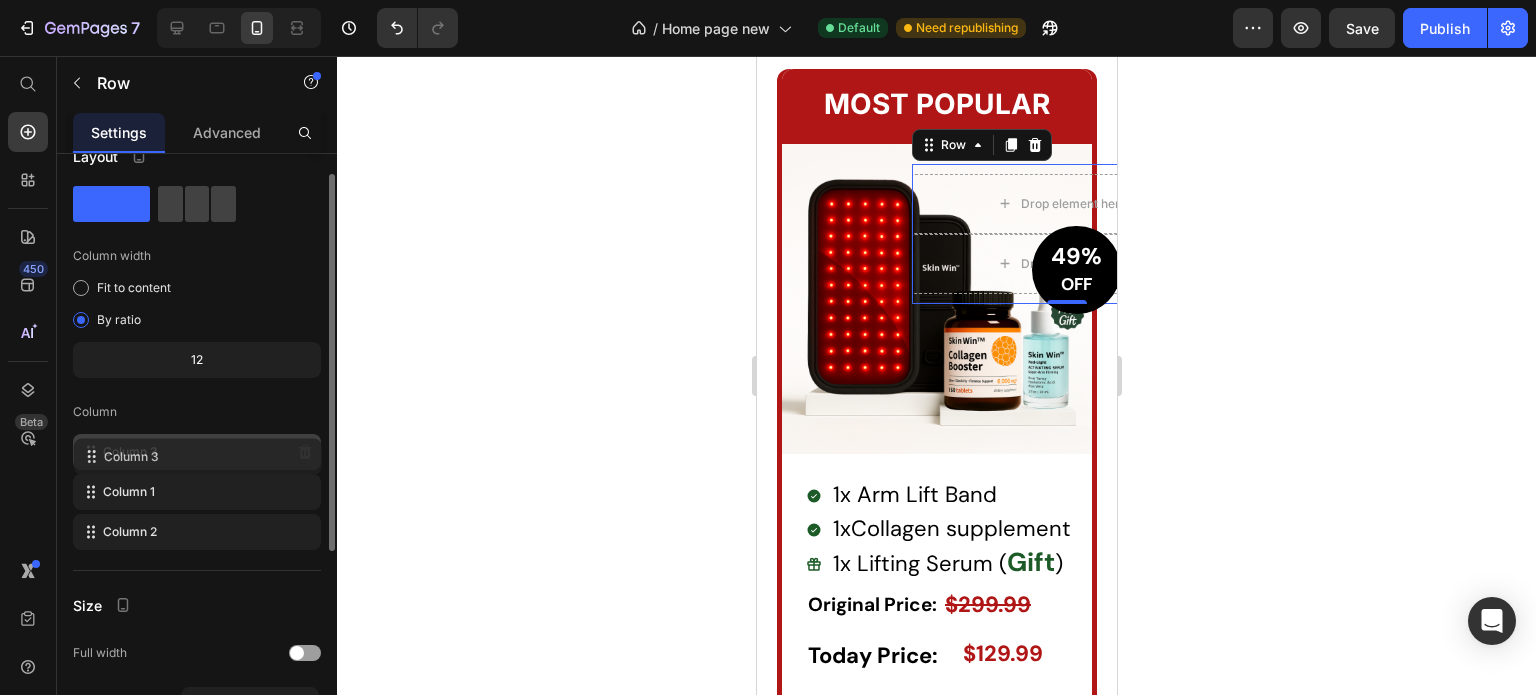 drag, startPoint x: 220, startPoint y: 488, endPoint x: 222, endPoint y: 447, distance: 41.04875 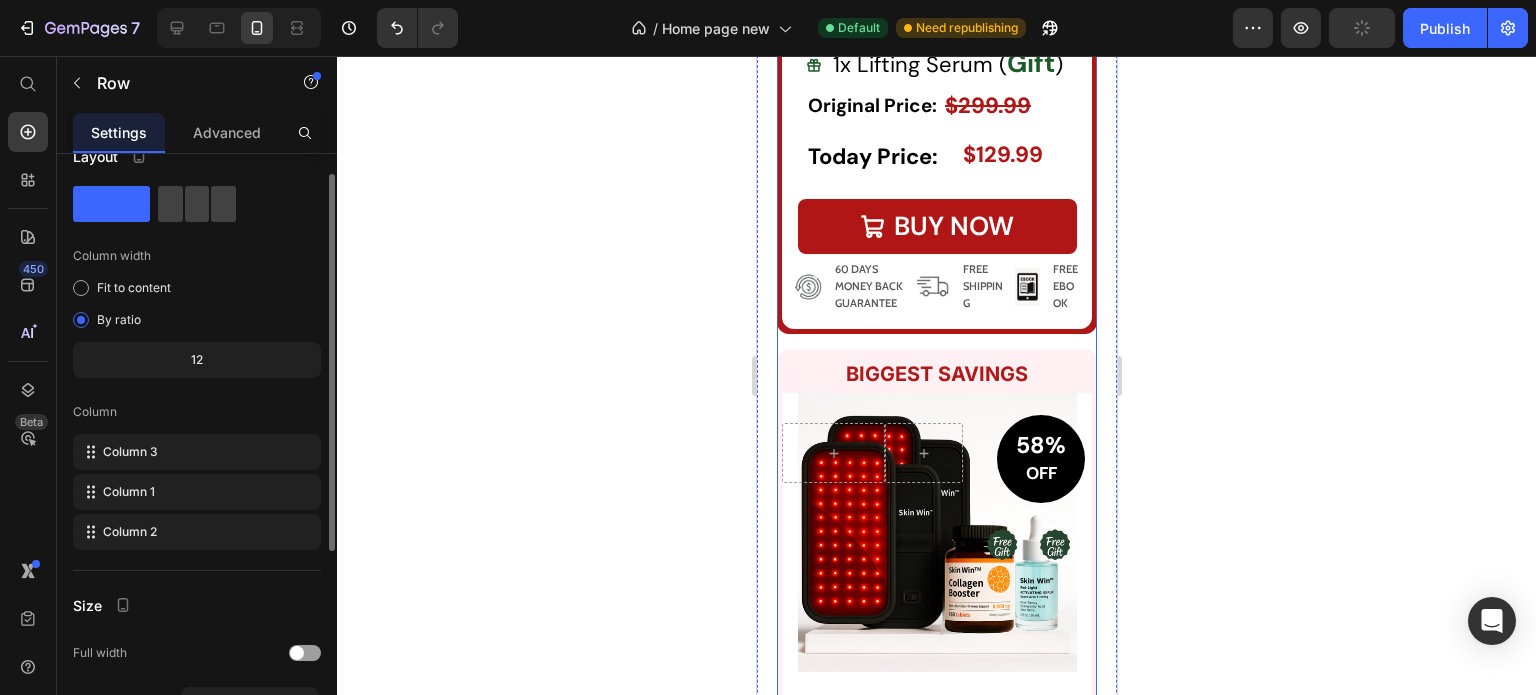 scroll, scrollTop: 8353, scrollLeft: 0, axis: vertical 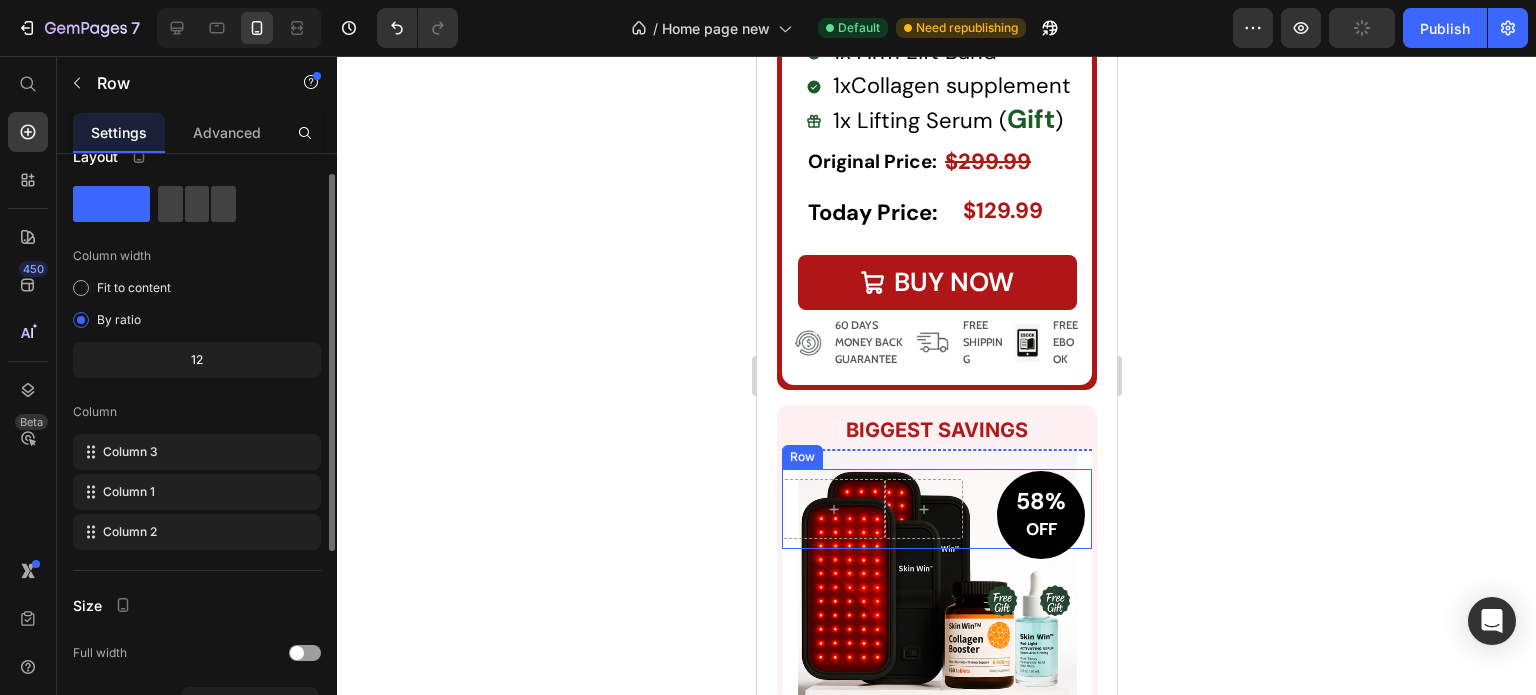 click on "58% OFF Heading Row" at bounding box center [1026, 509] 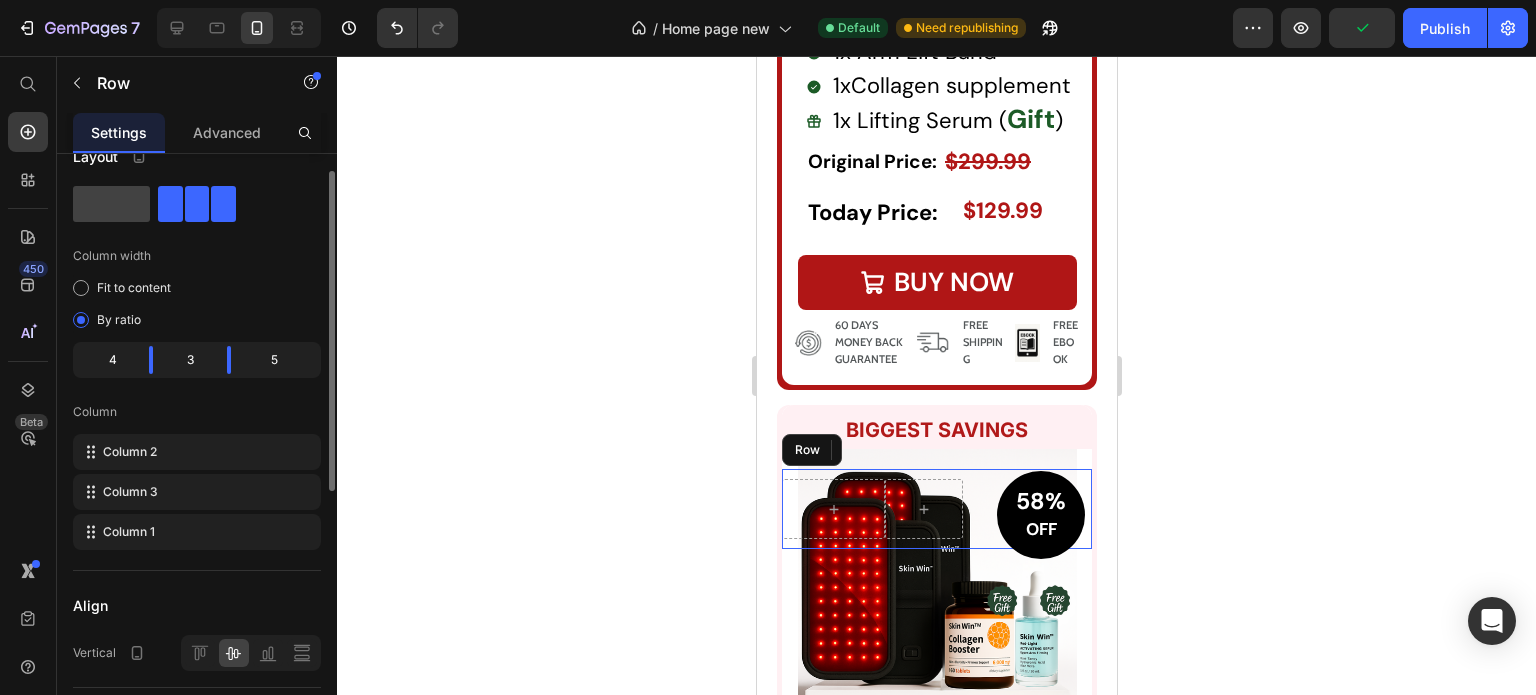 scroll, scrollTop: 32, scrollLeft: 0, axis: vertical 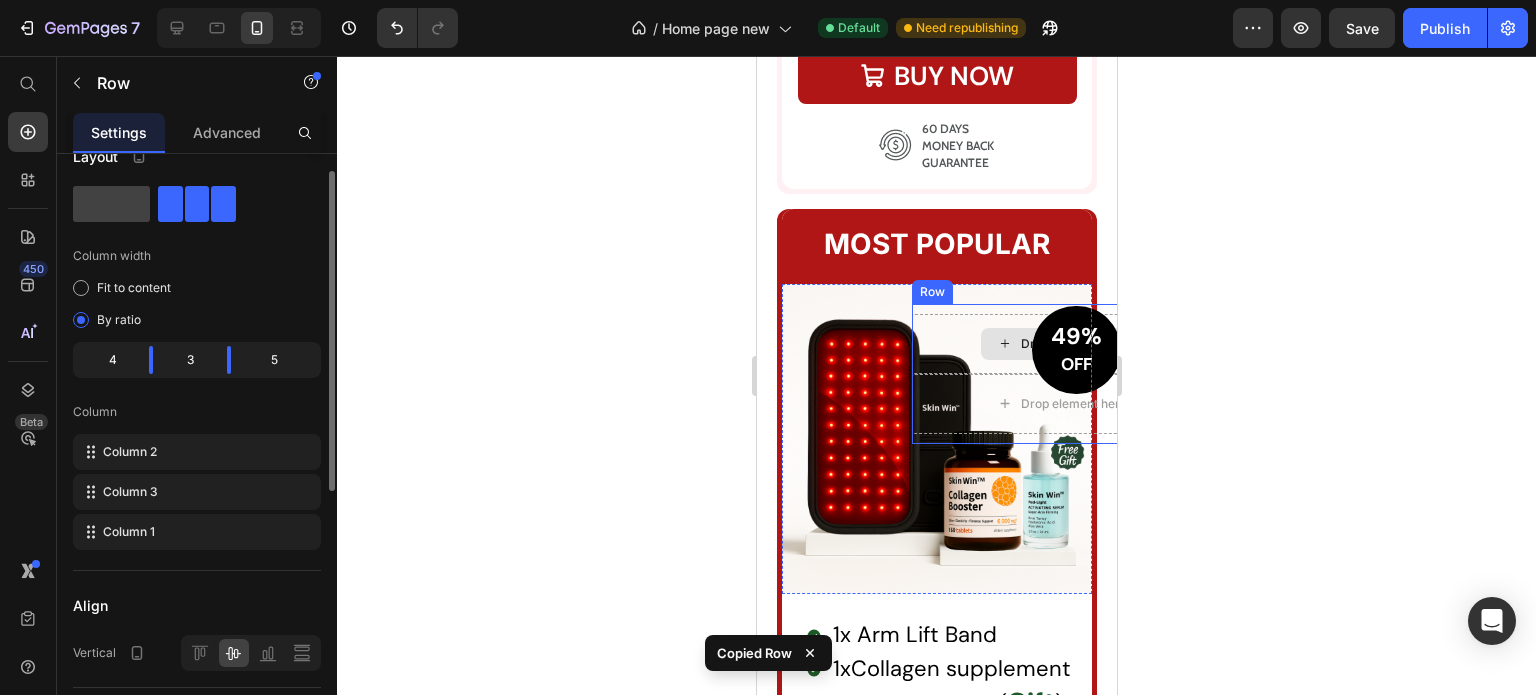 click on "Drop element here" at bounding box center (1061, 344) 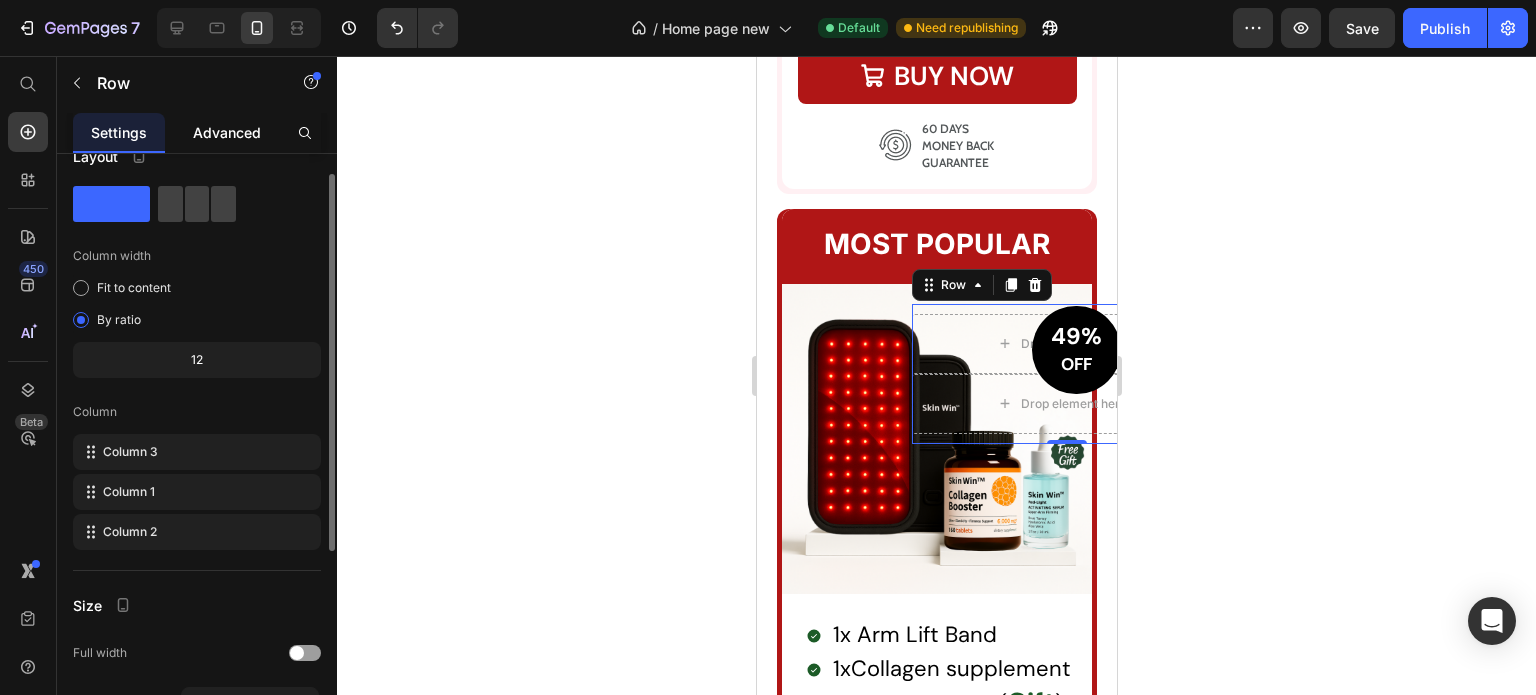 click on "Advanced" 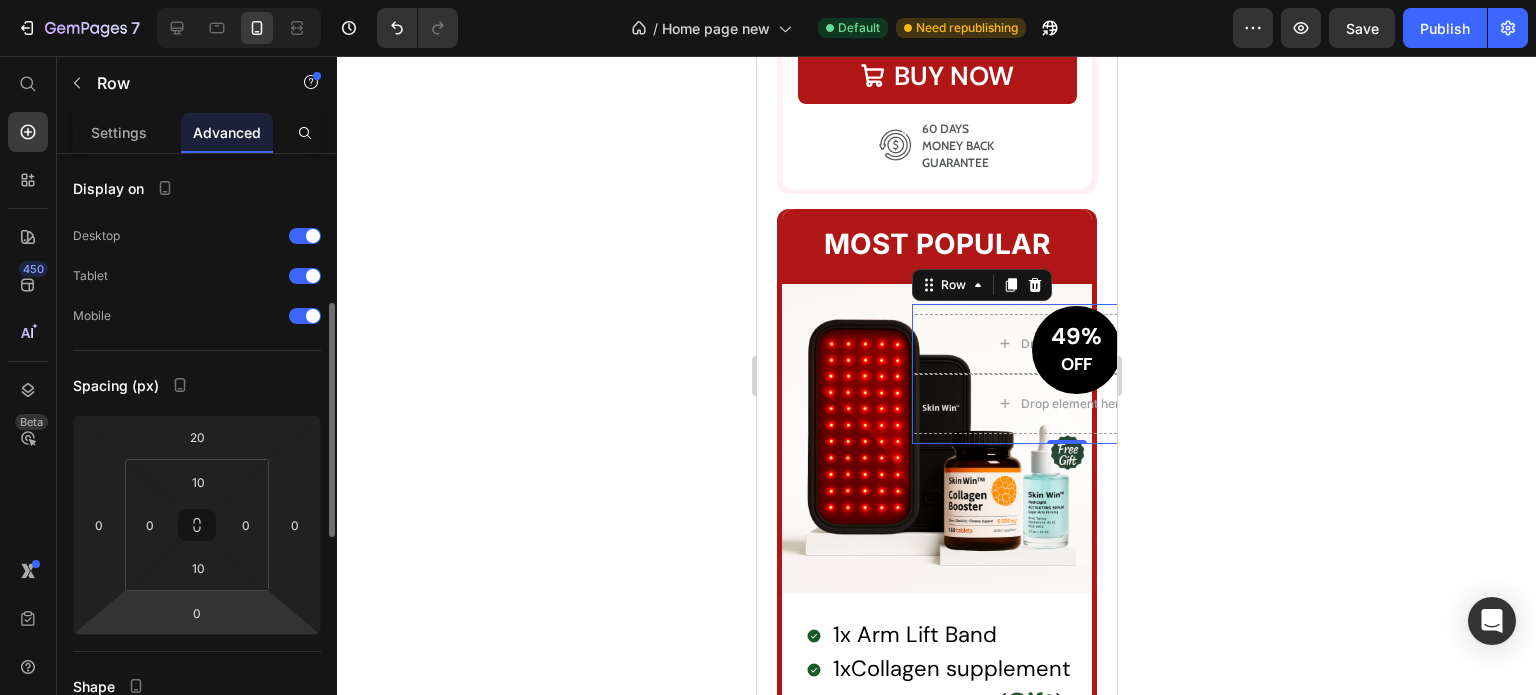 scroll, scrollTop: 107, scrollLeft: 0, axis: vertical 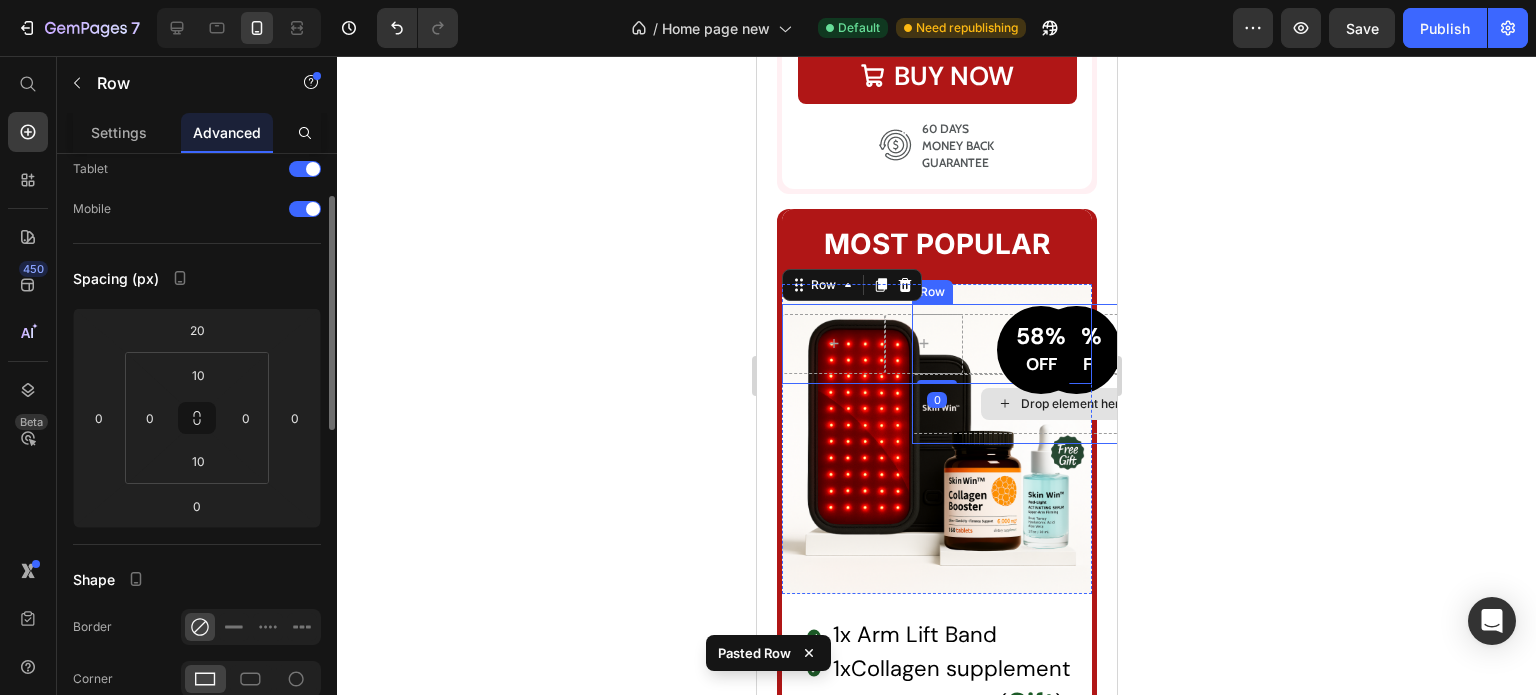 click on "Drop element here" at bounding box center [1061, 404] 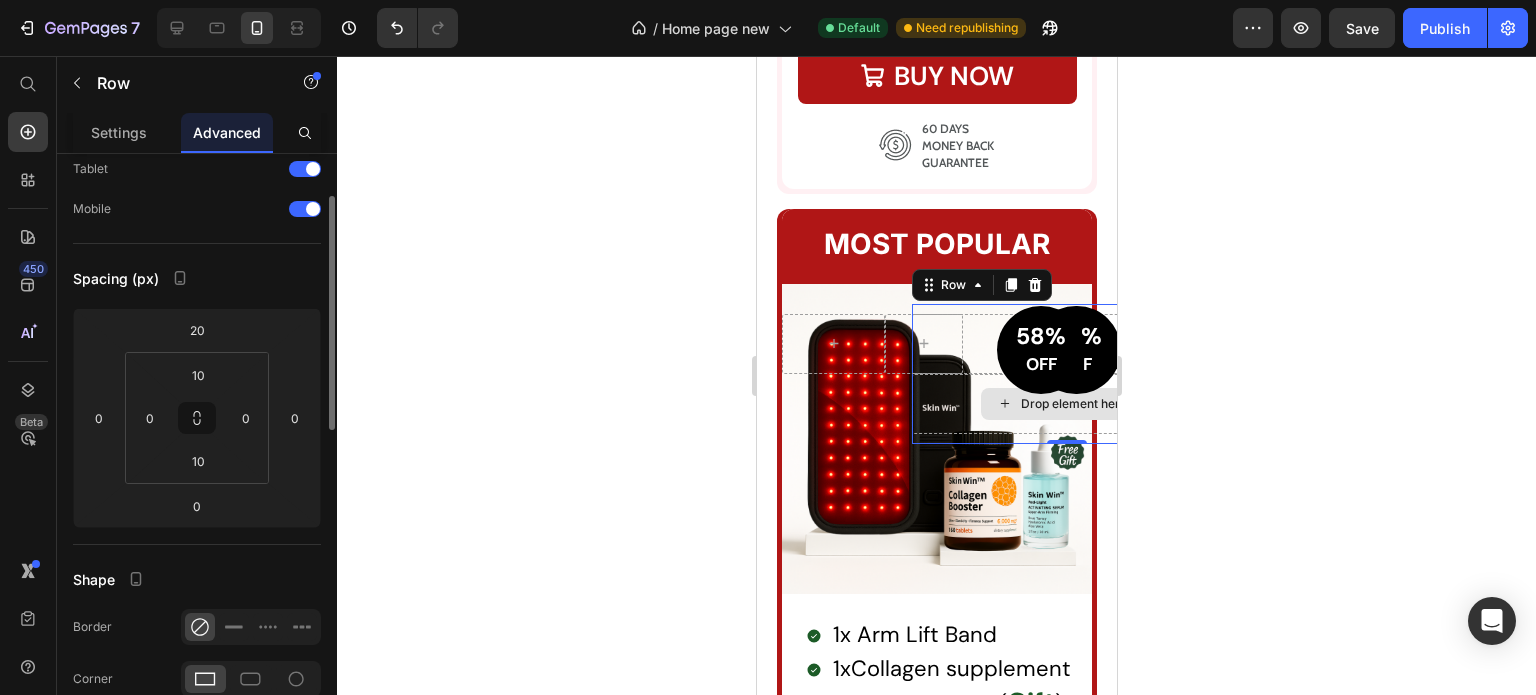 click on "Drop element here" at bounding box center [1061, 404] 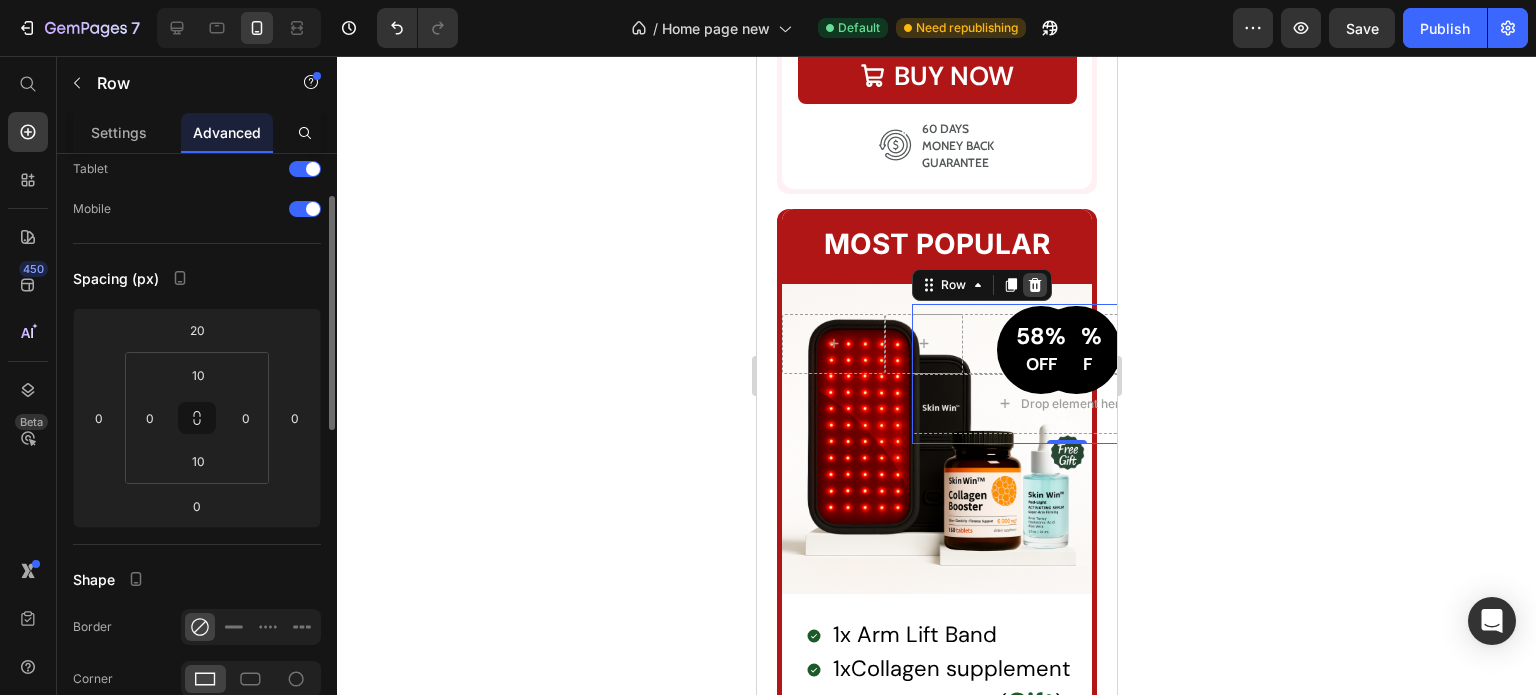 click 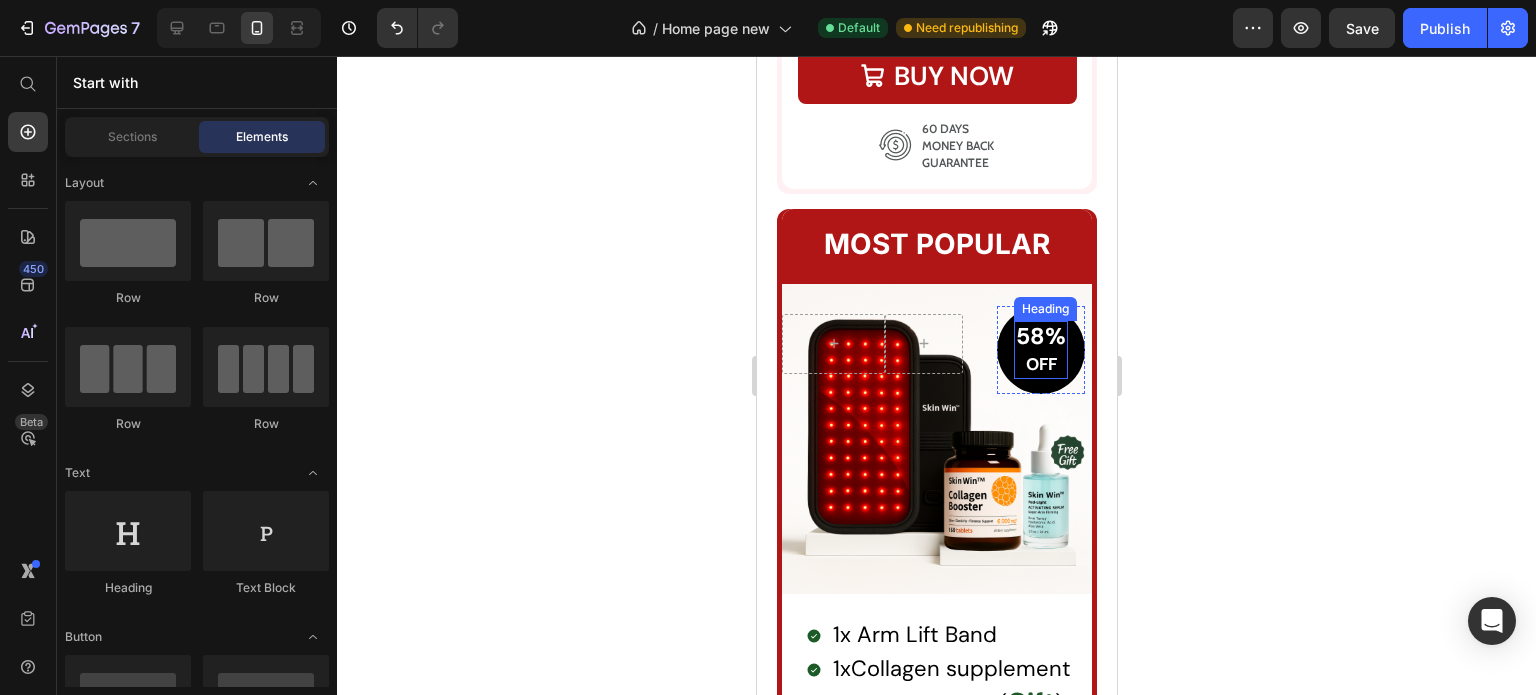 click on "58%" at bounding box center [1040, 336] 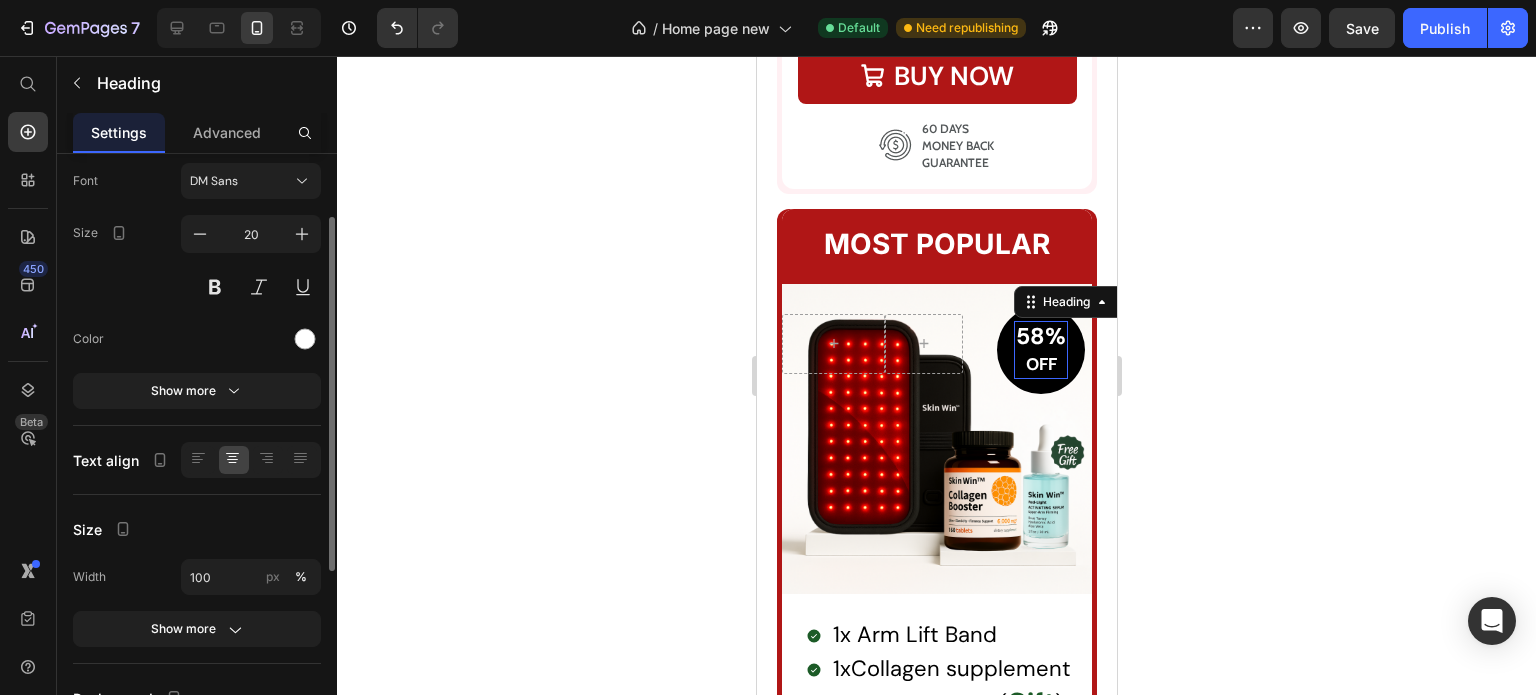 scroll, scrollTop: 0, scrollLeft: 0, axis: both 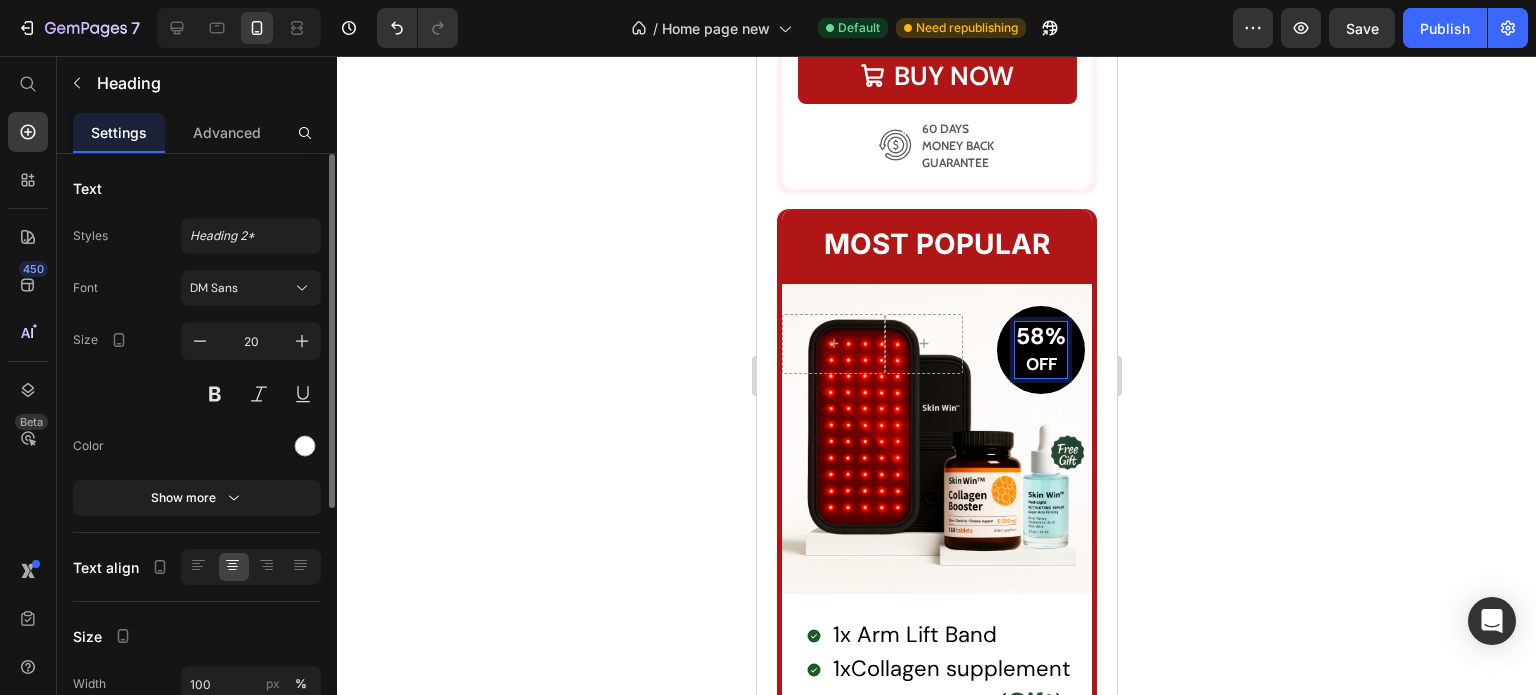 click on "58%" at bounding box center (1040, 336) 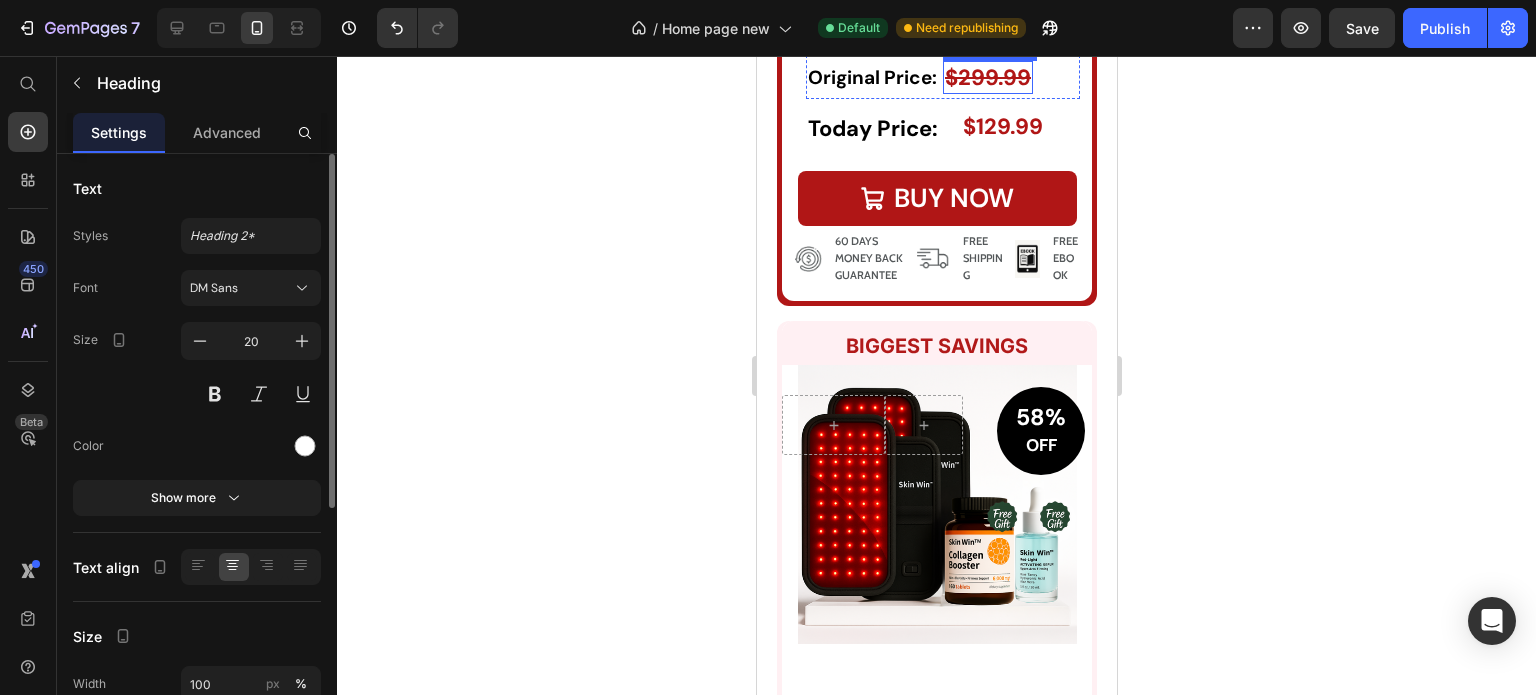 scroll, scrollTop: 8665, scrollLeft: 0, axis: vertical 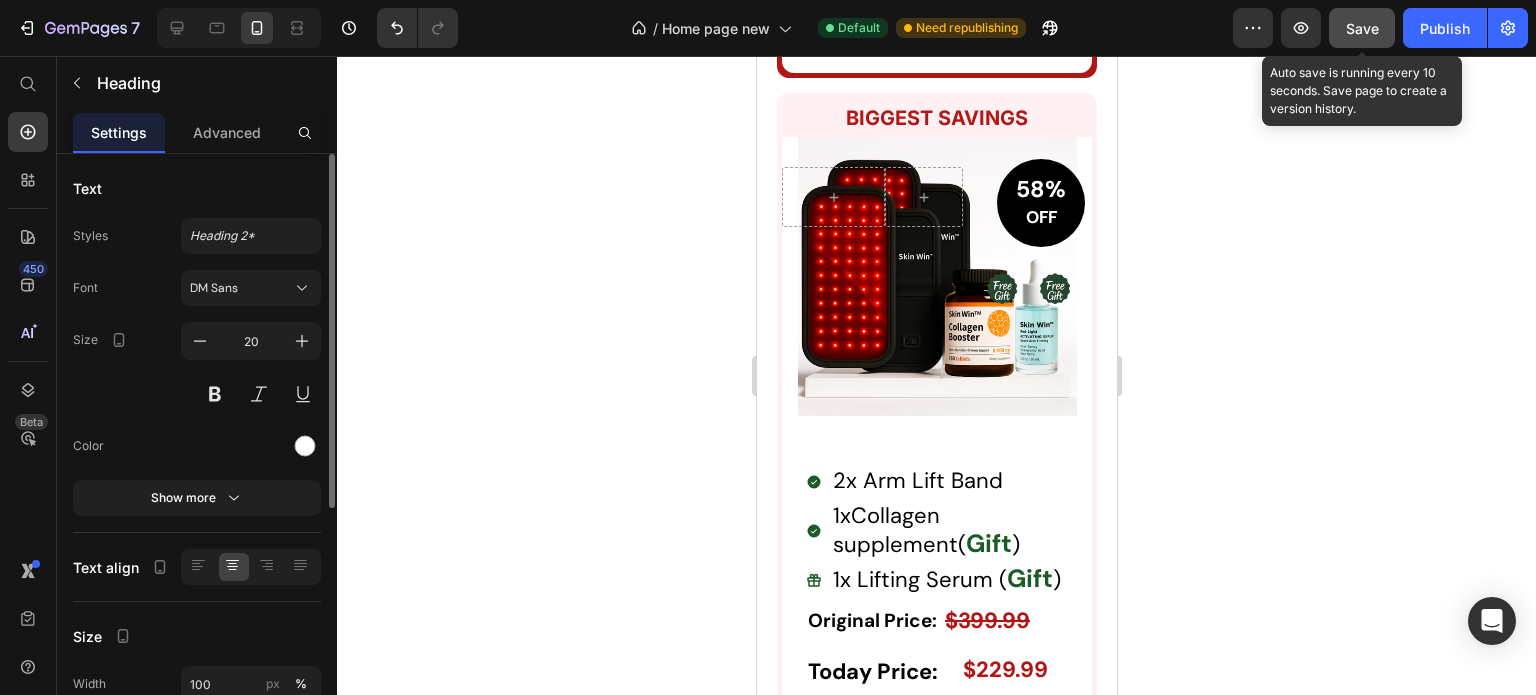 drag, startPoint x: 1353, startPoint y: 31, endPoint x: 220, endPoint y: 77, distance: 1133.9335 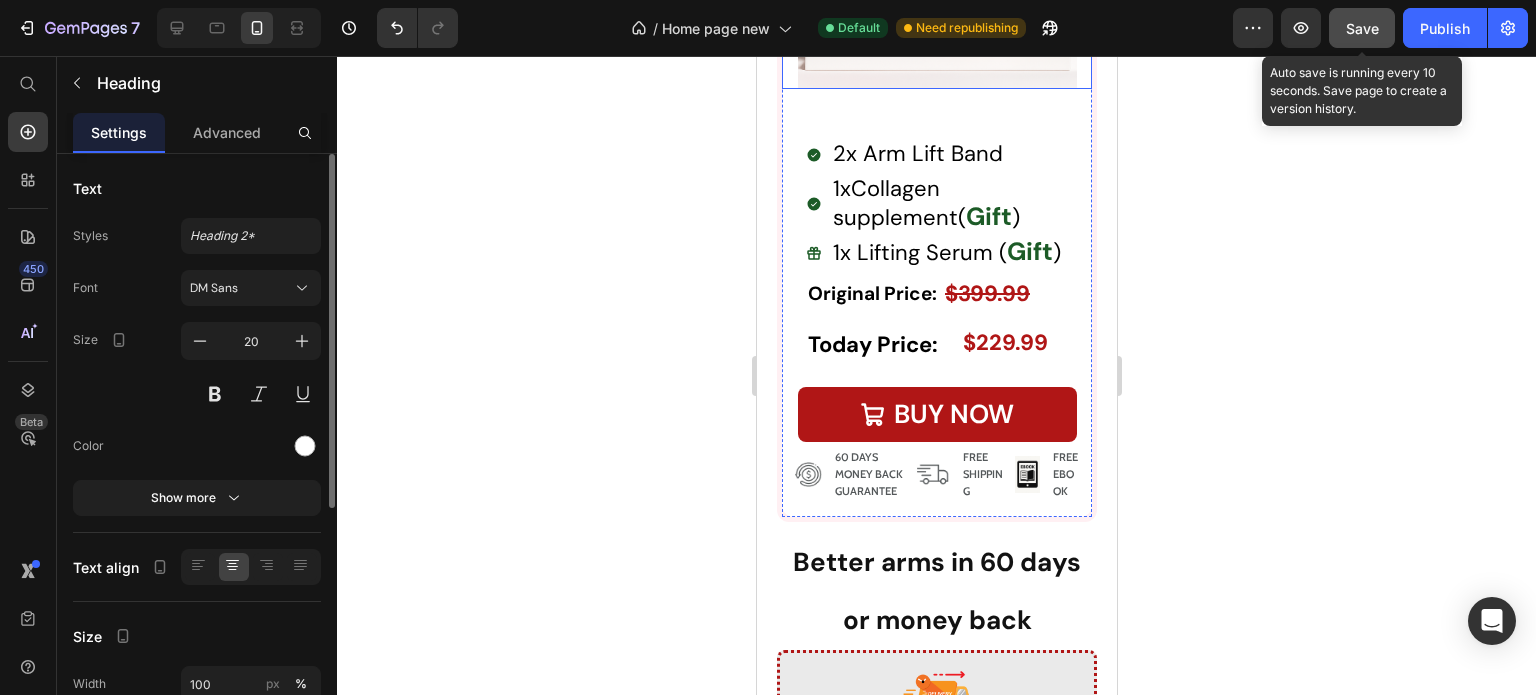 scroll, scrollTop: 8720, scrollLeft: 0, axis: vertical 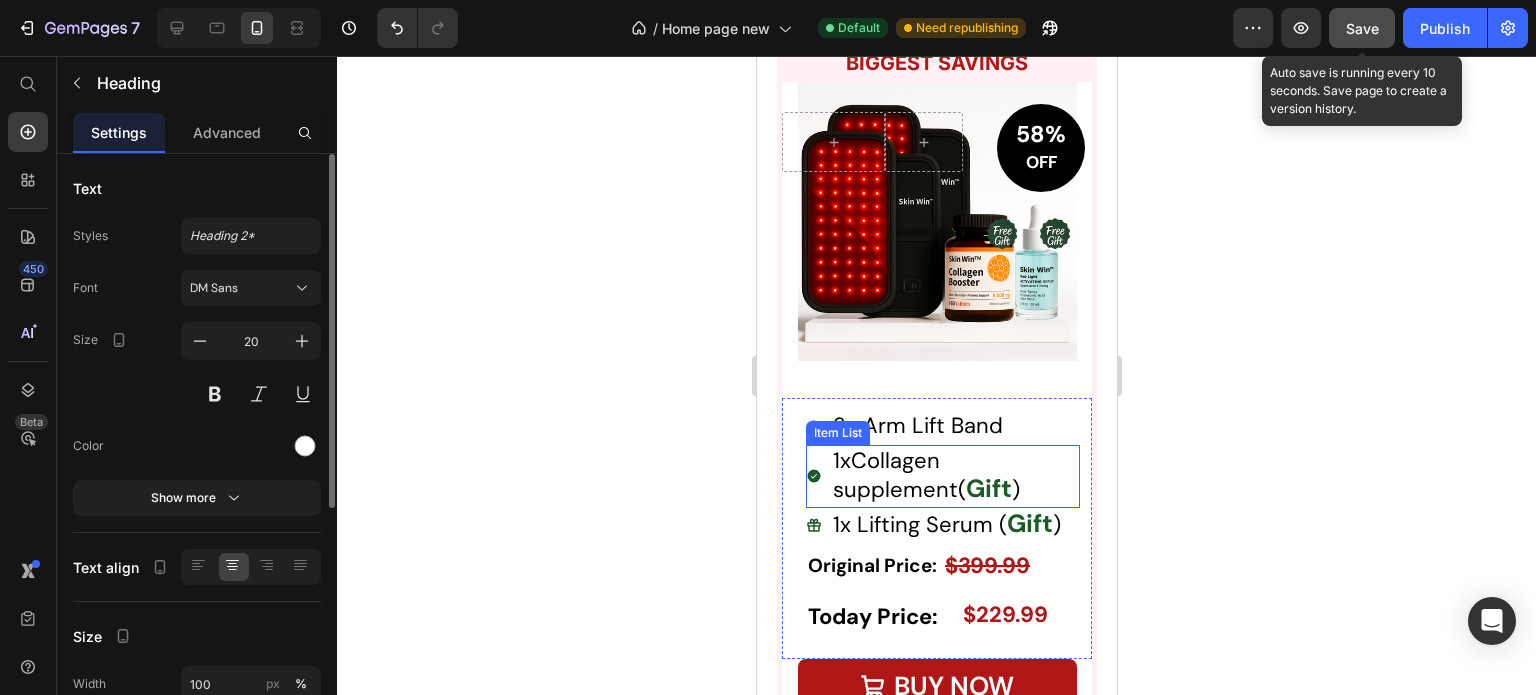 click on "1xCollagen supplement( Gift )" at bounding box center (942, 476) 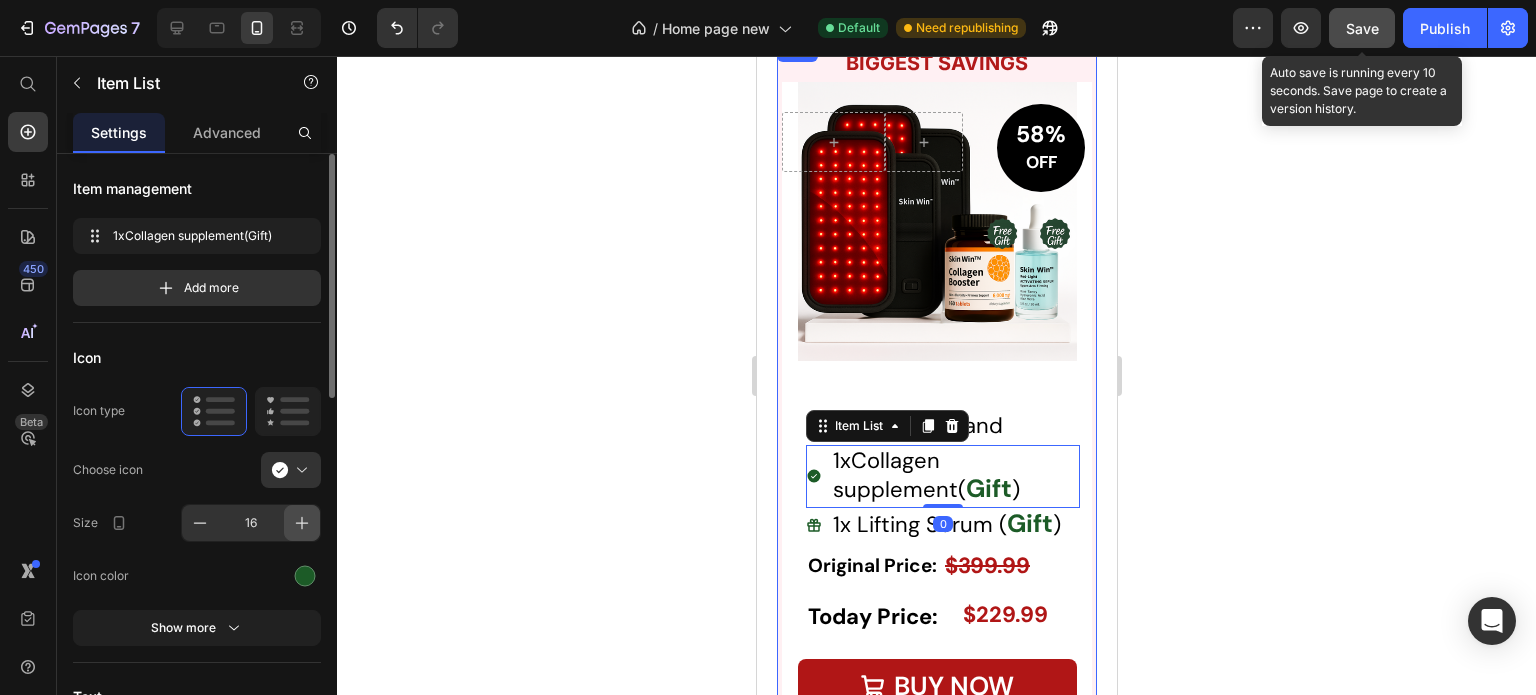 click at bounding box center (302, 523) 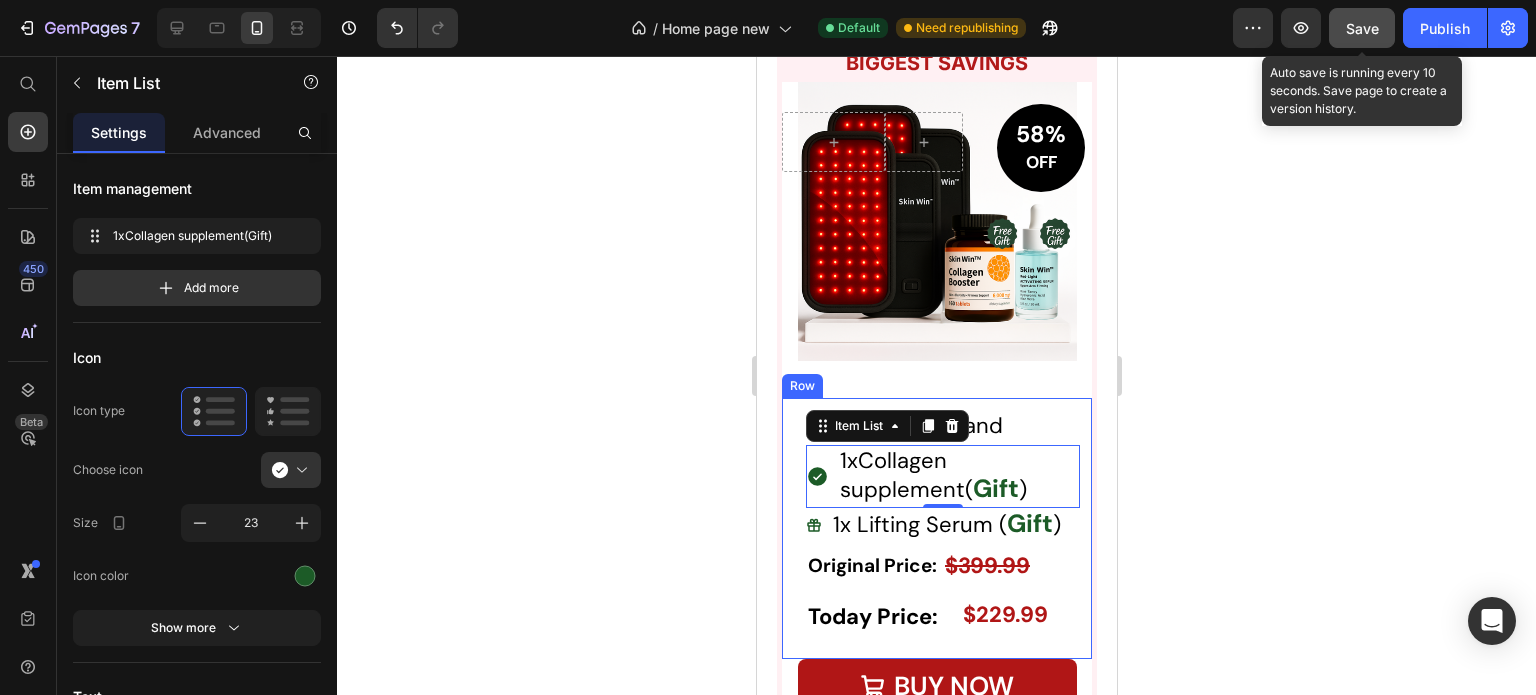 click on "2x Arm Lift Band Item List 1xCollagen supplement( Gift ) Item List Original Price: Text Block $399.99 Product Price Row Today Price: Text Block $229.99 Product Price Row Row Row" at bounding box center [936, 528] 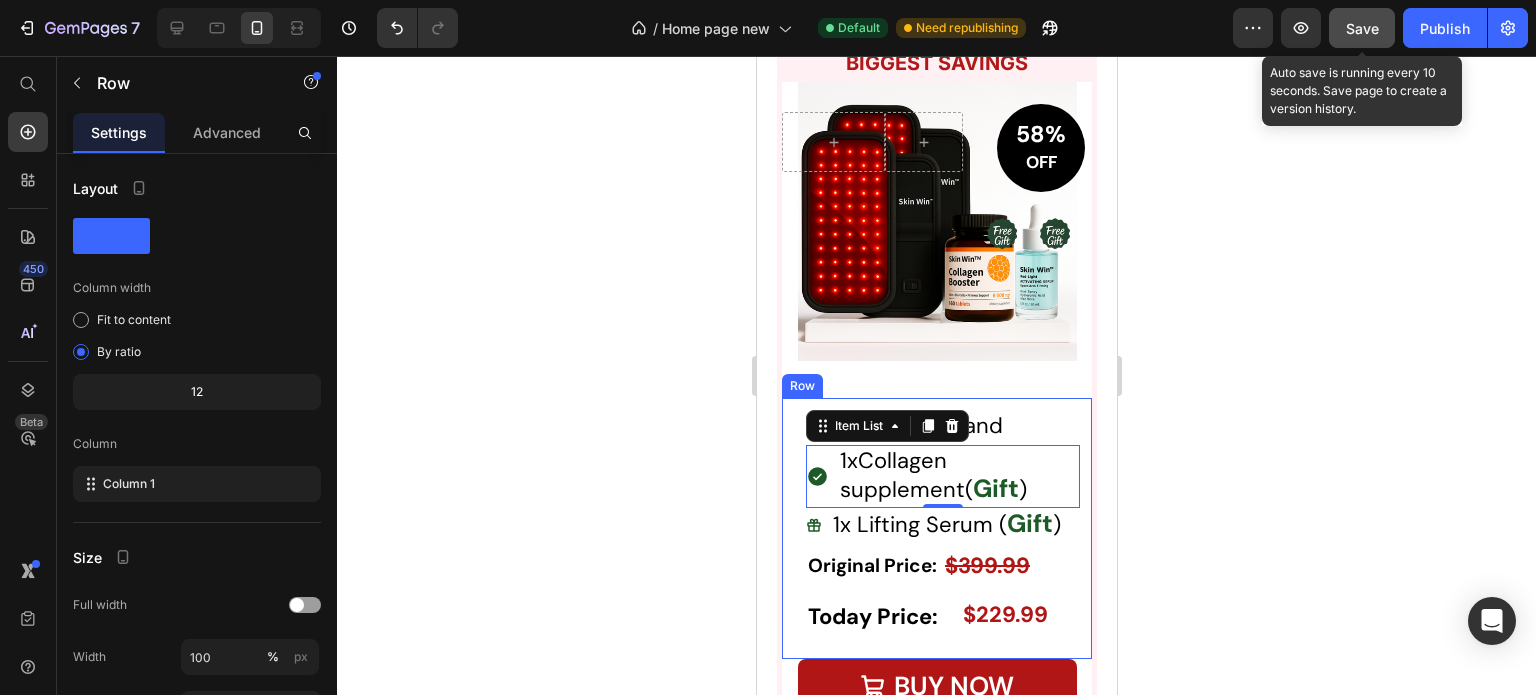 click on "2x Arm Lift Band Item List 1xCollagen supplement( Gift ) Item List Original Price: Text Block $399.99 Product Price Row Today Price: Text Block $229.99 Product Price Row Row Row" at bounding box center (936, 528) 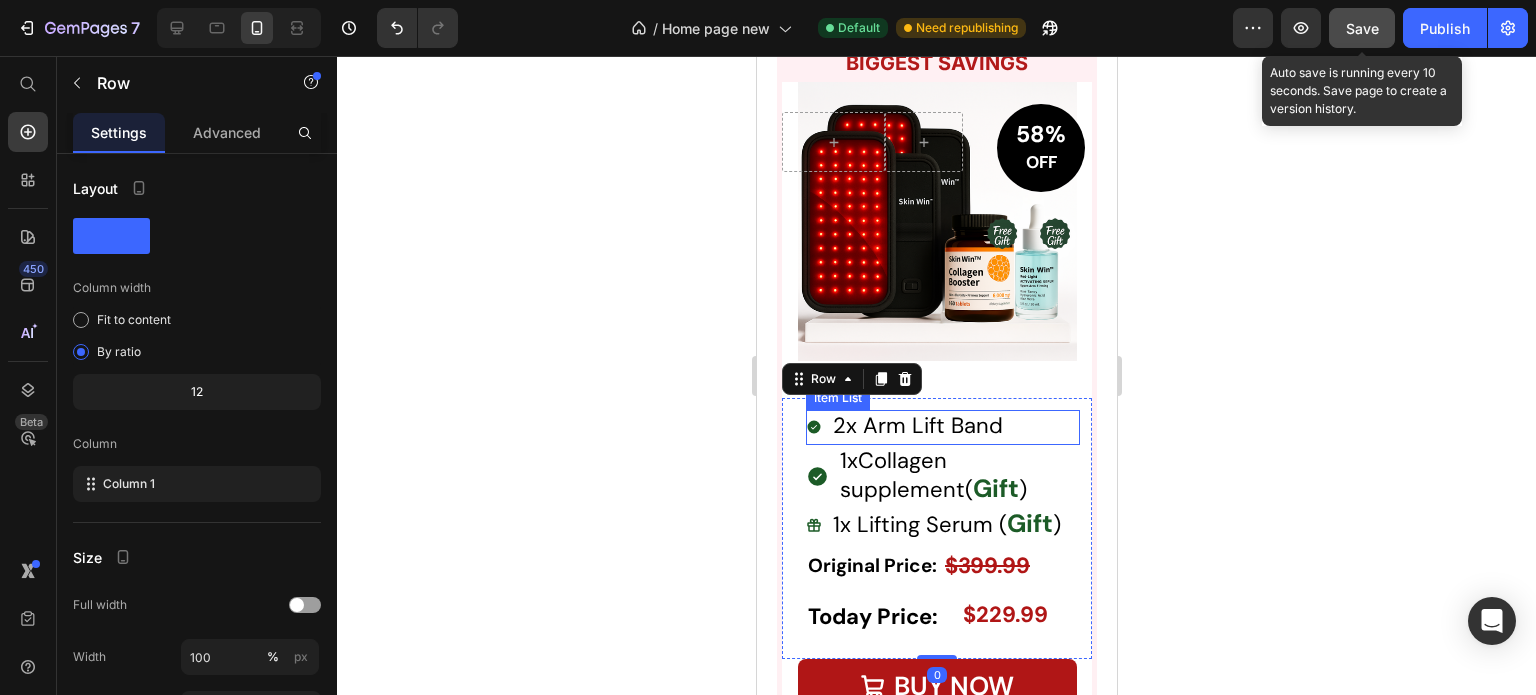 click on "2x Arm Lift Band" at bounding box center [942, 427] 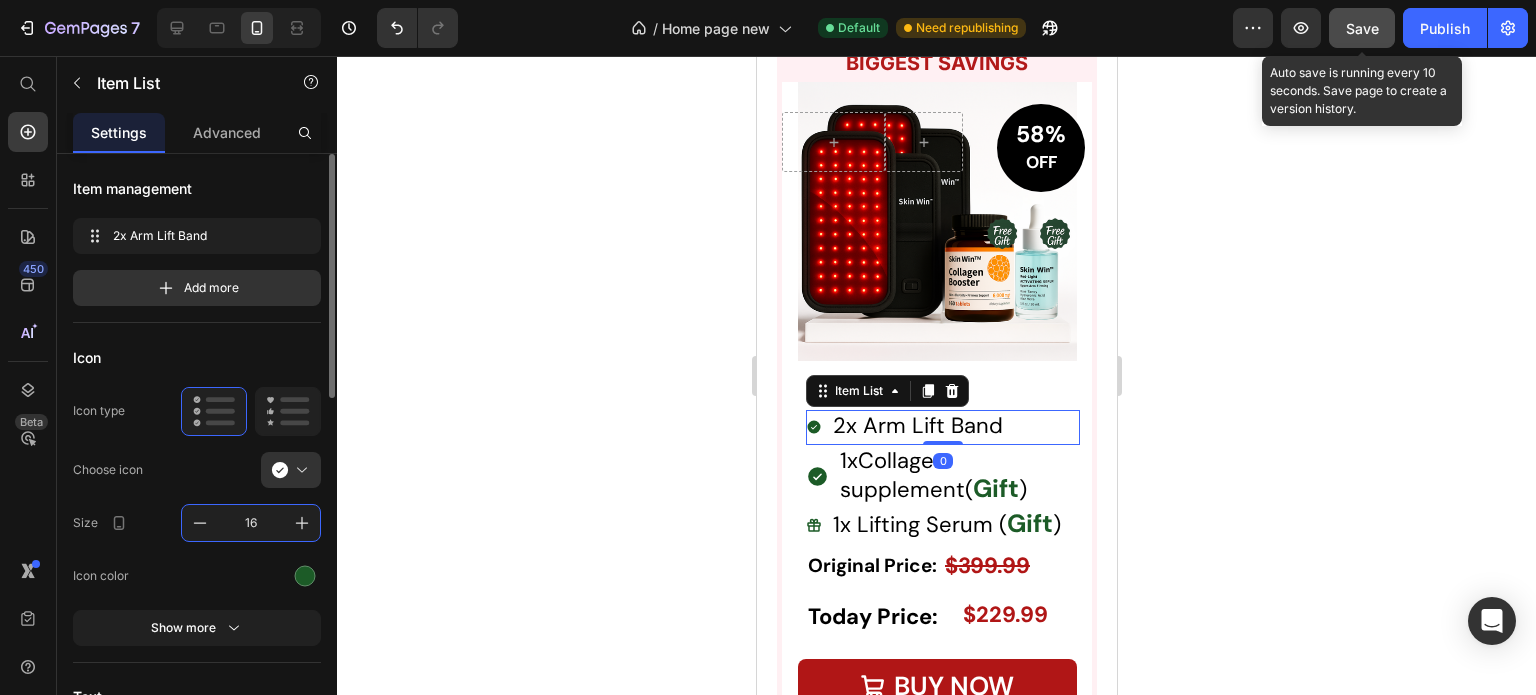 click on "16" at bounding box center (251, 523) 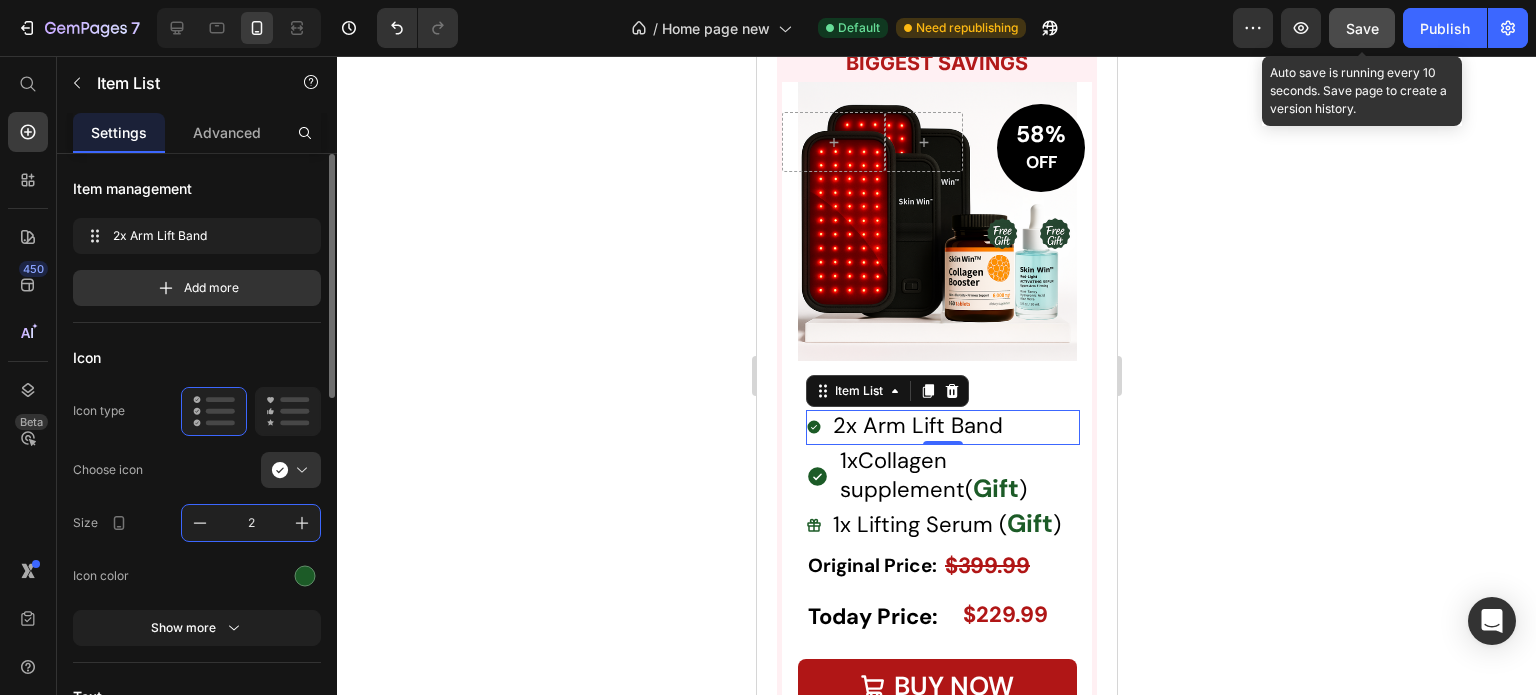 type on "23" 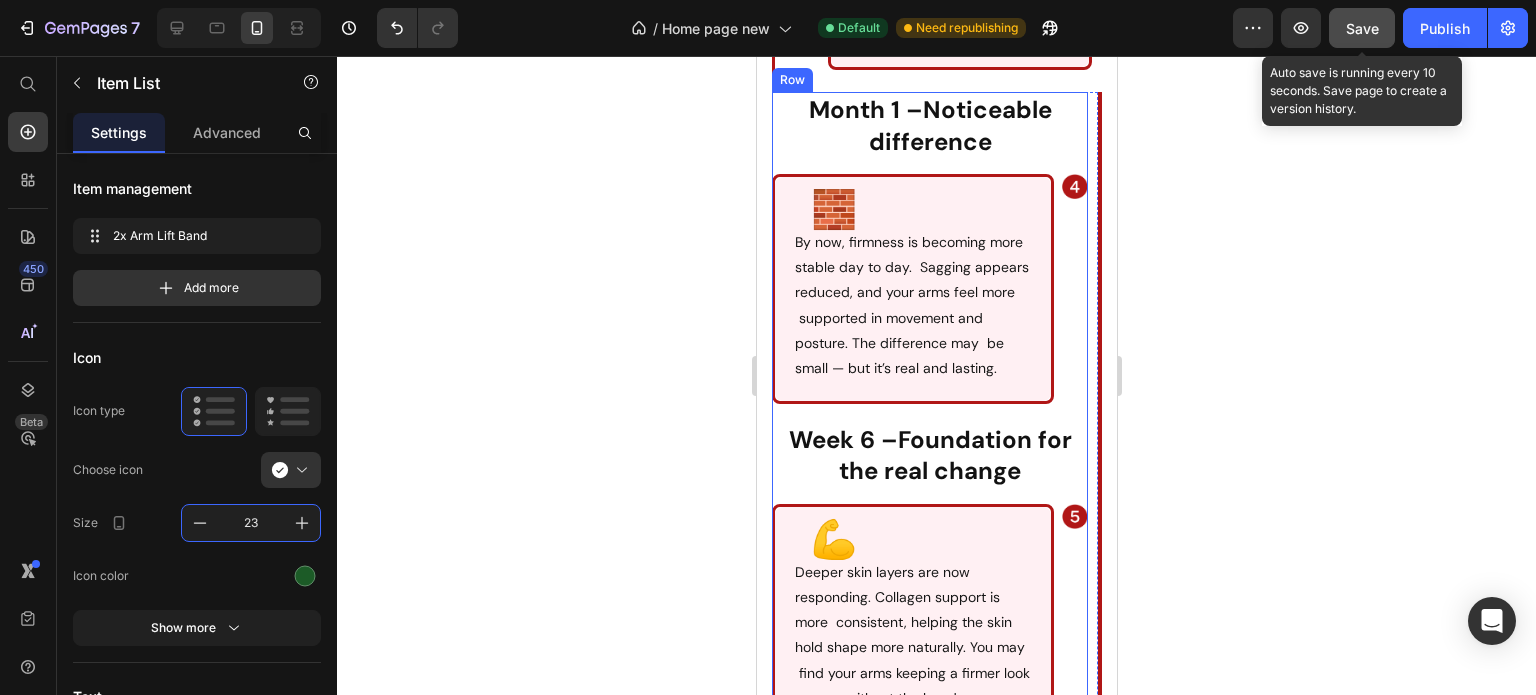 scroll, scrollTop: 11553, scrollLeft: 0, axis: vertical 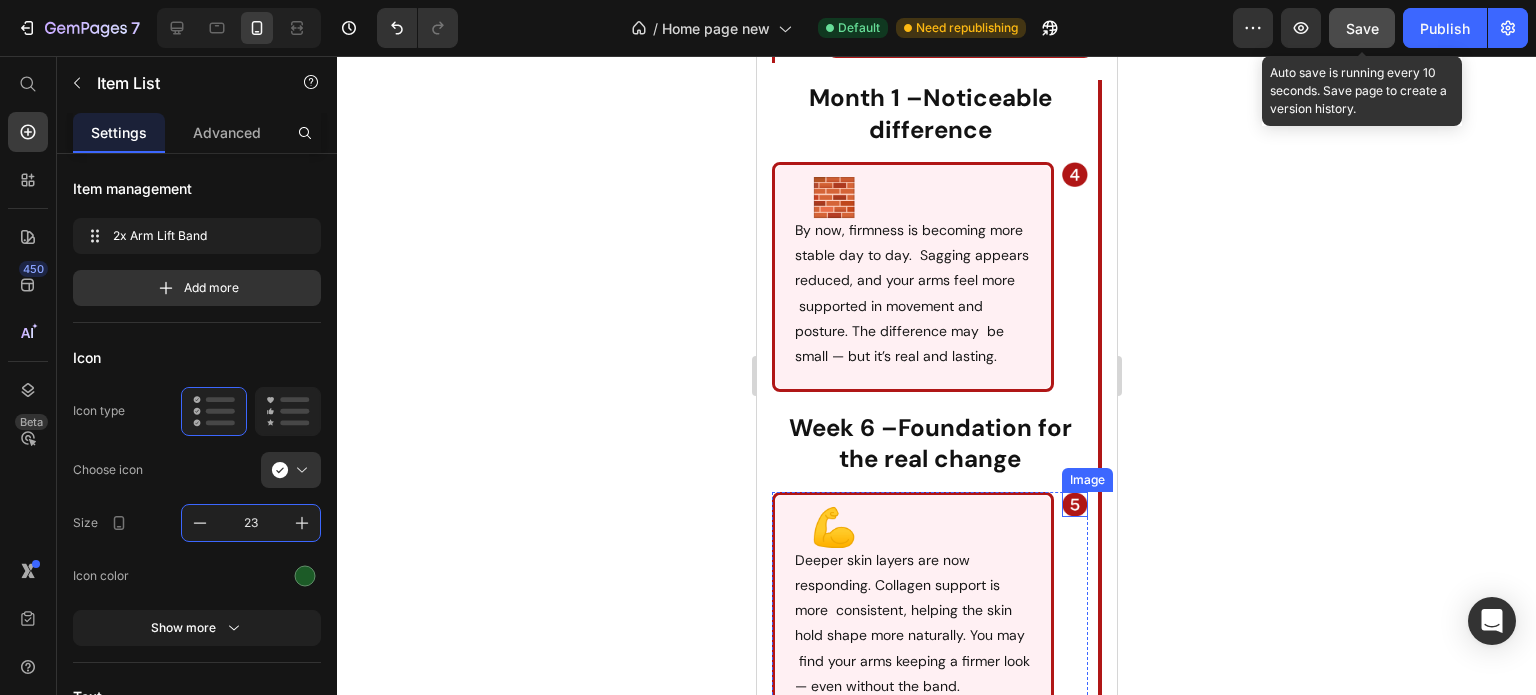 click at bounding box center (1074, 505) 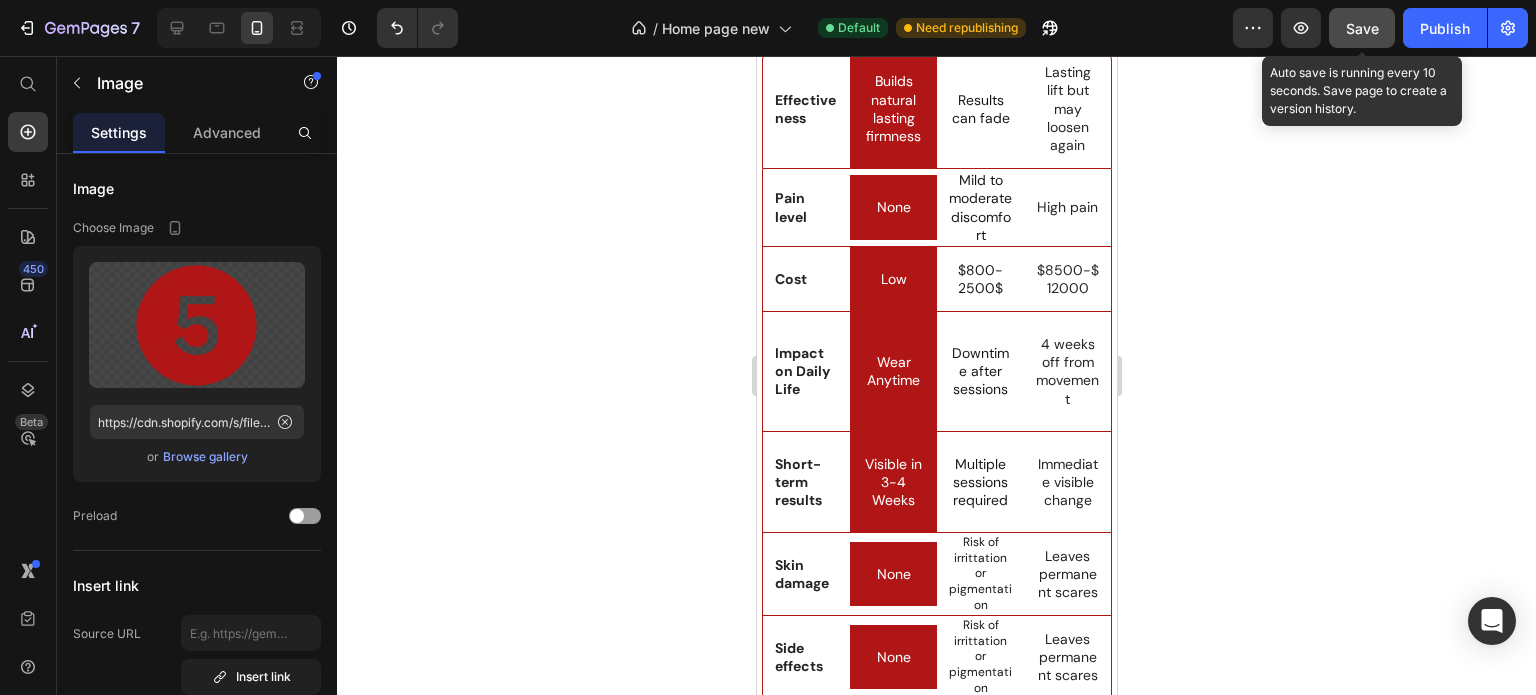 scroll, scrollTop: 13977, scrollLeft: 0, axis: vertical 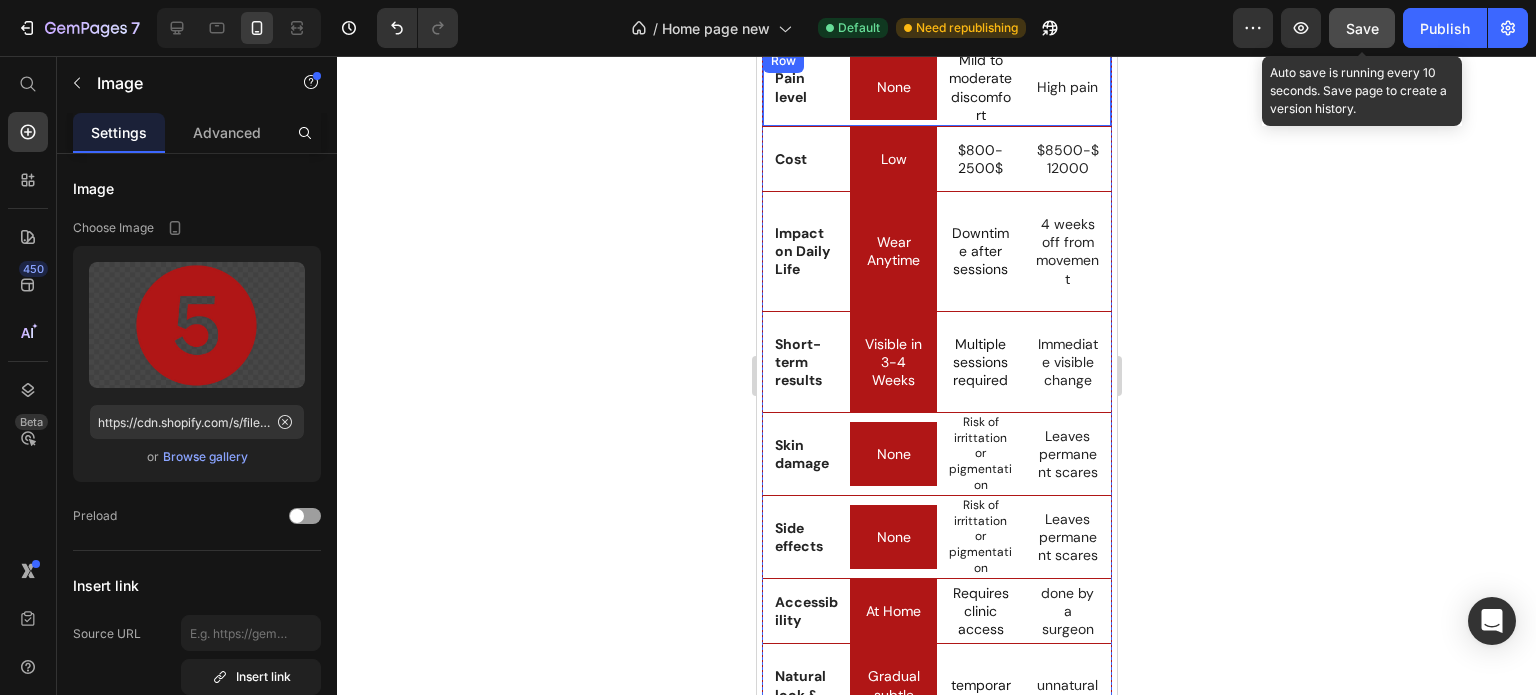 click on "None Text Block Row" at bounding box center (892, 87) 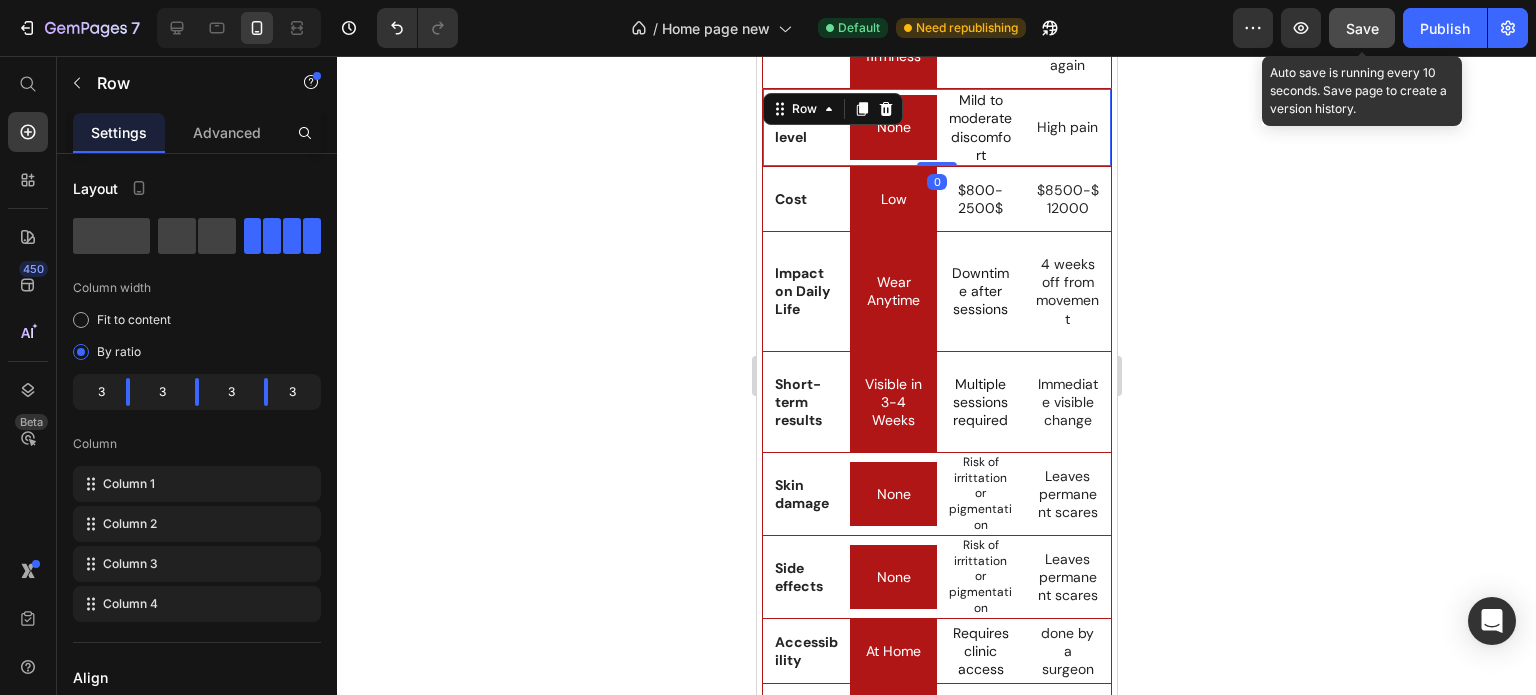 scroll, scrollTop: 13918, scrollLeft: 0, axis: vertical 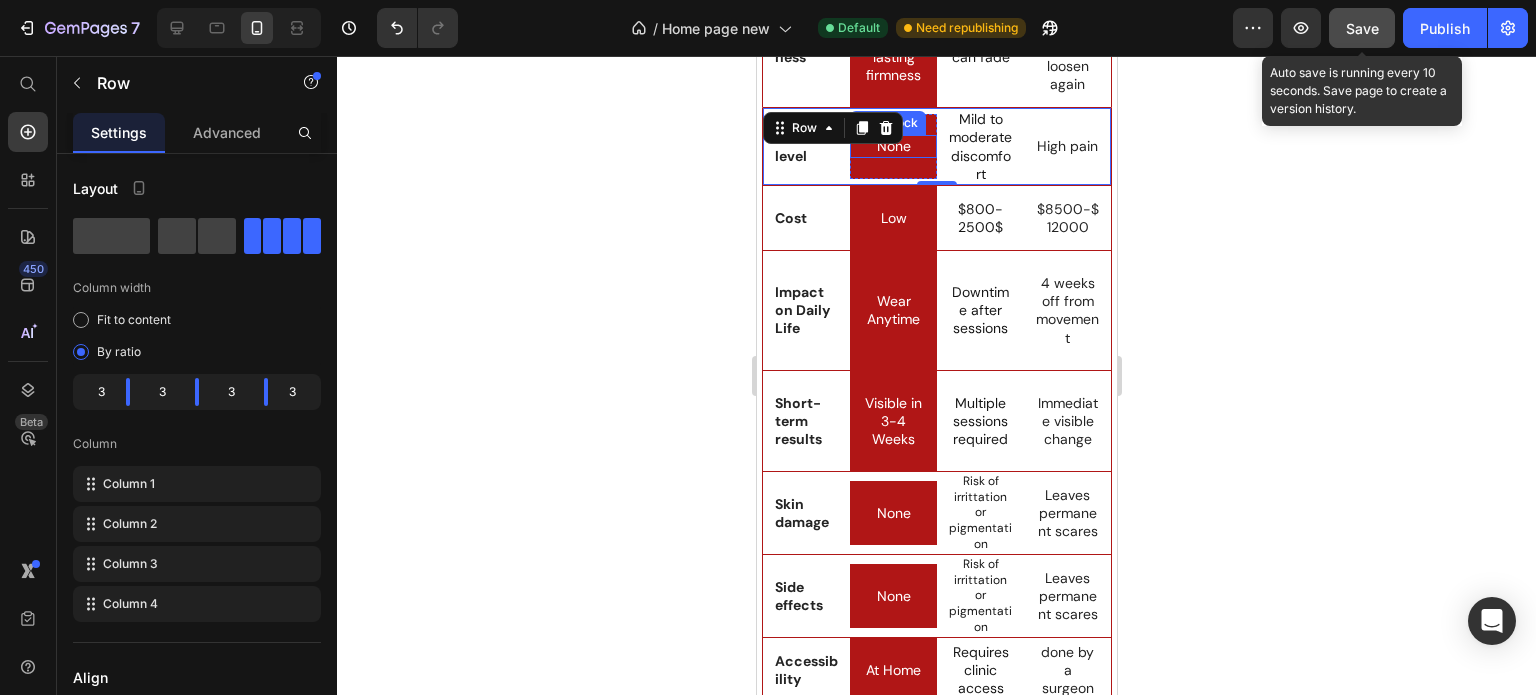 click on "None" at bounding box center [892, 146] 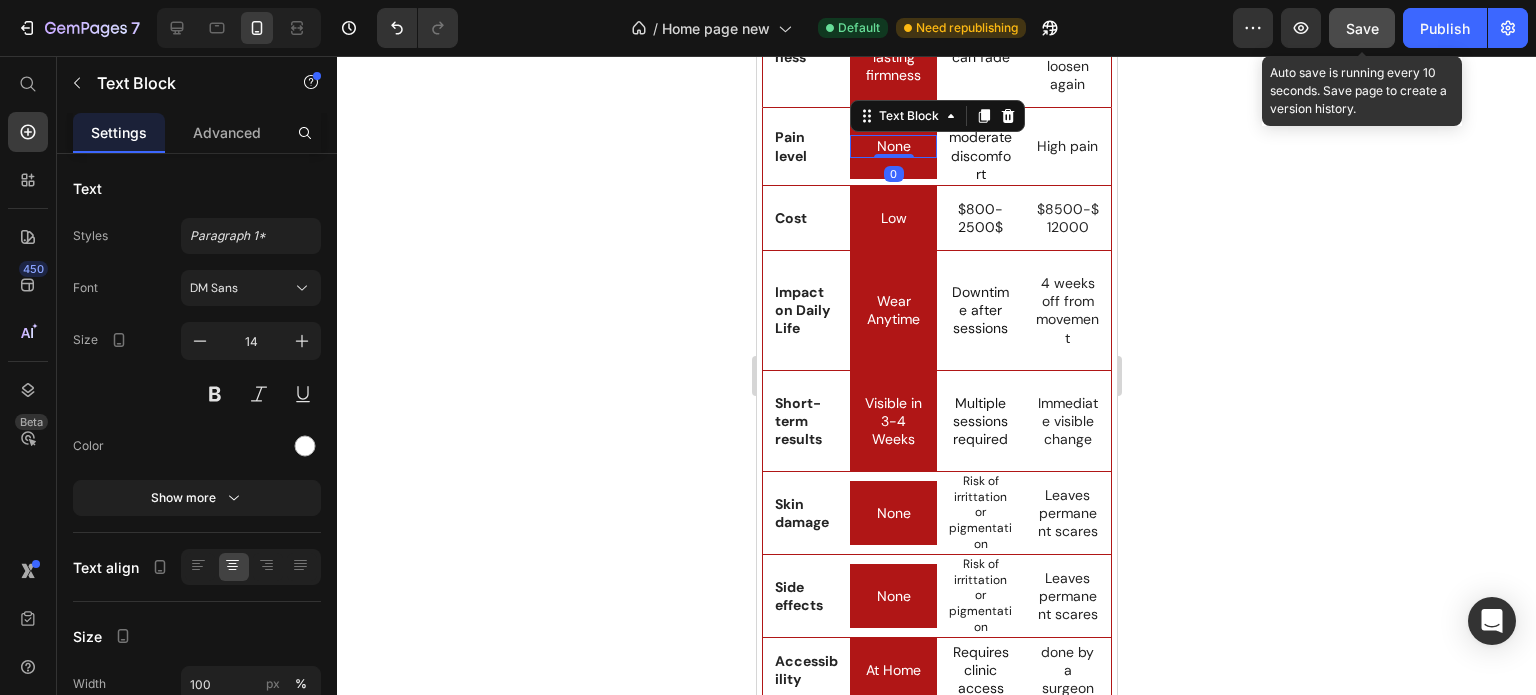 click on "None Text Block 0 Row" at bounding box center (892, 146) 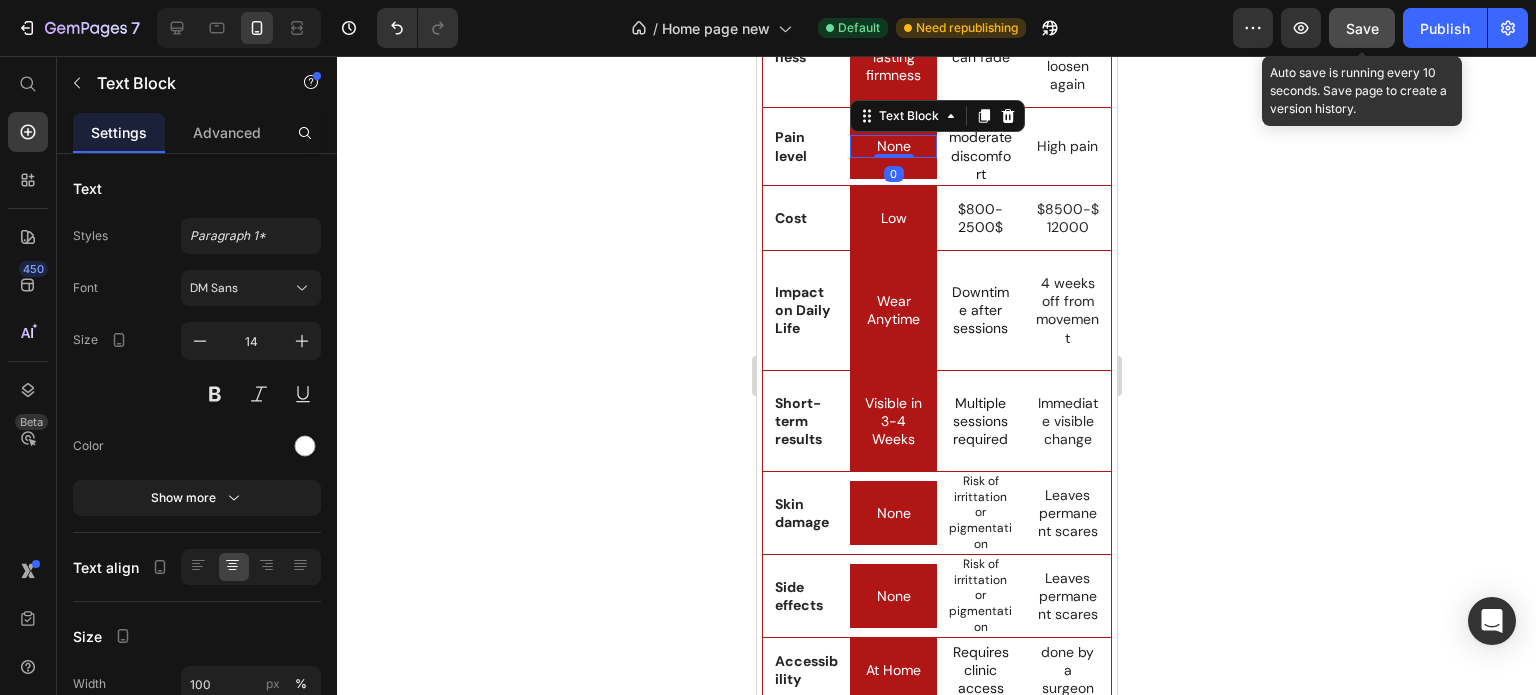 scroll, scrollTop: 13907, scrollLeft: 0, axis: vertical 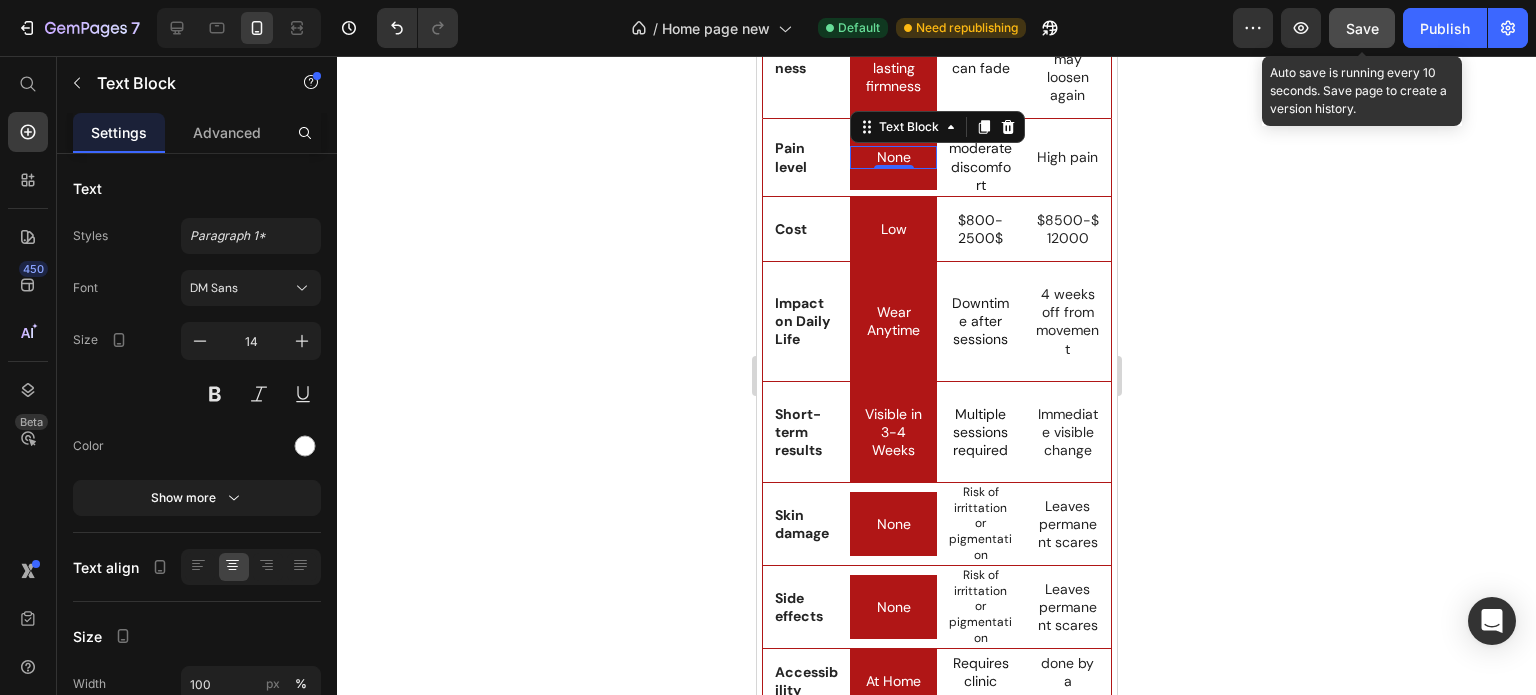 click on "None" at bounding box center [892, 157] 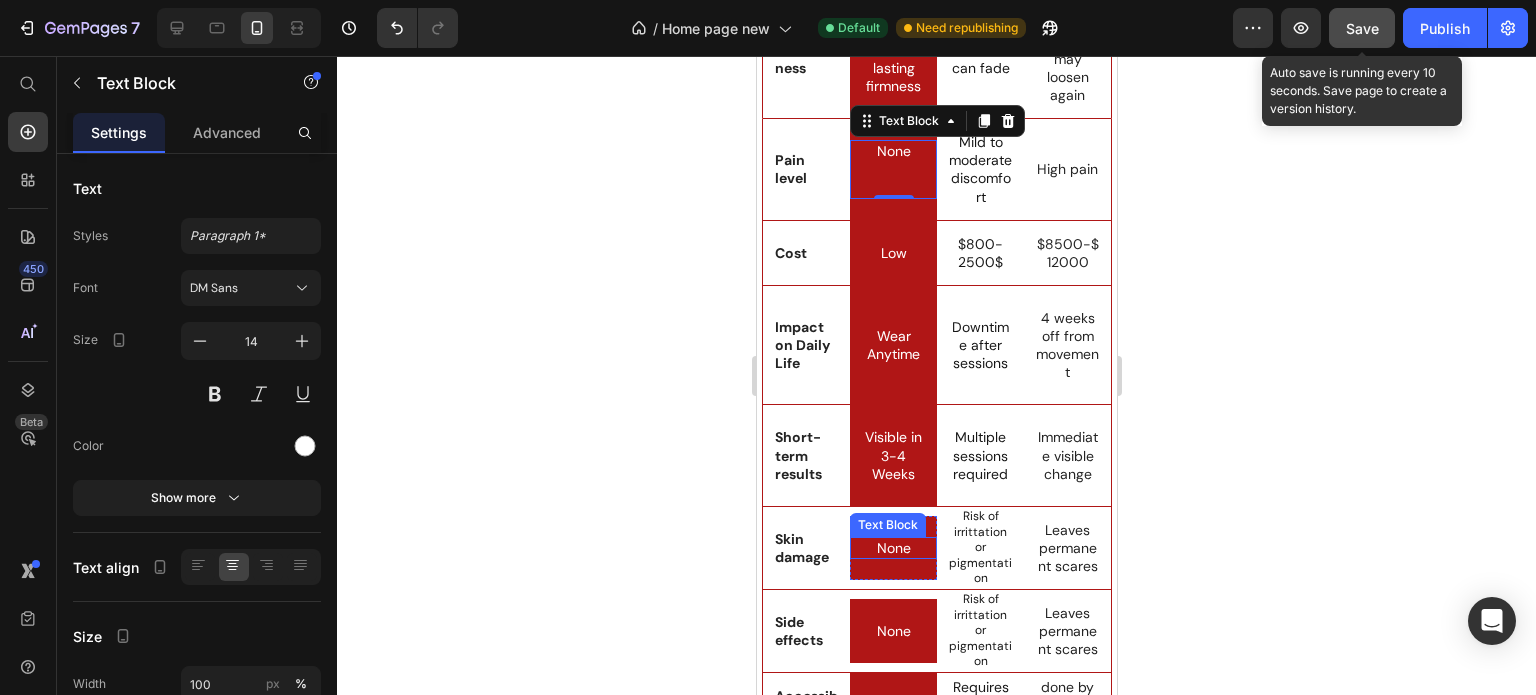 click on "None Text Block" at bounding box center [892, 548] 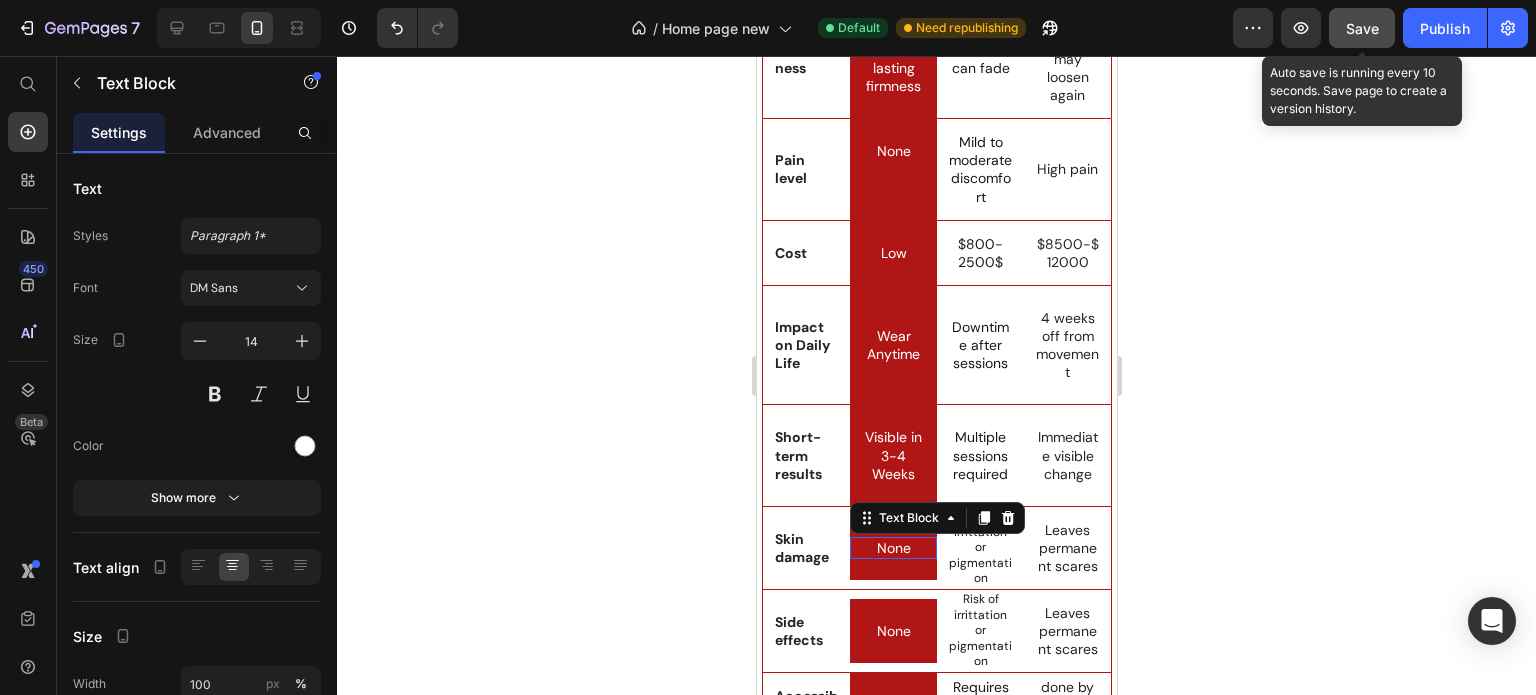 click on "None Text Block 0" at bounding box center [892, 548] 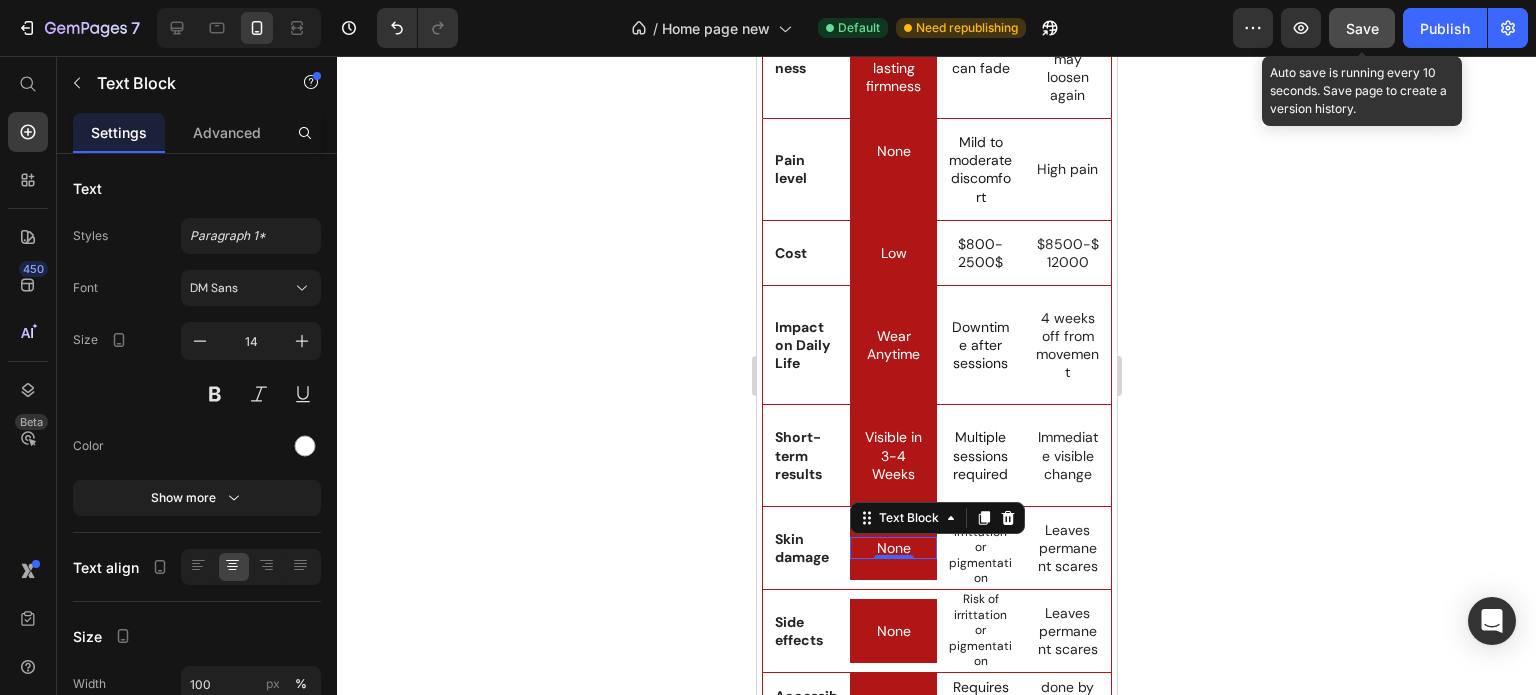 click on "None" at bounding box center [892, 548] 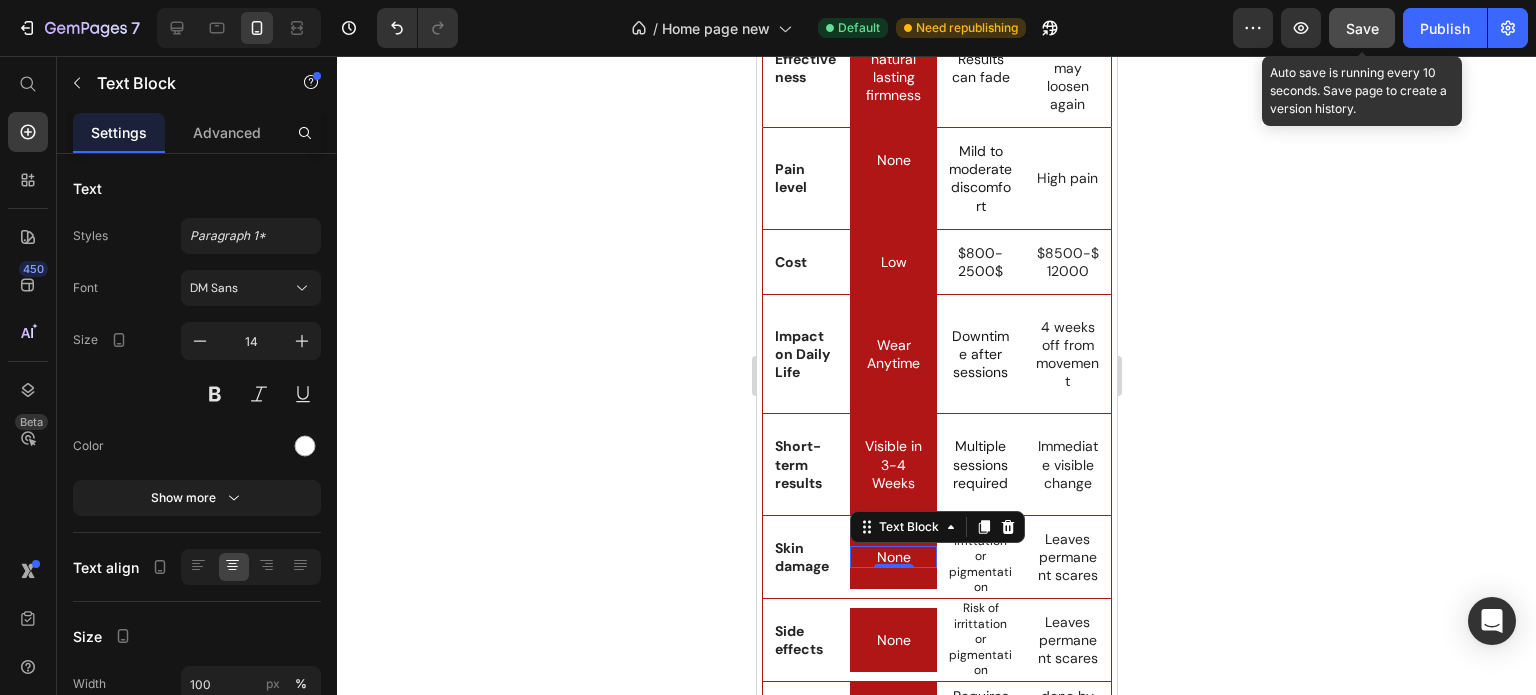 click on "None" at bounding box center (892, 557) 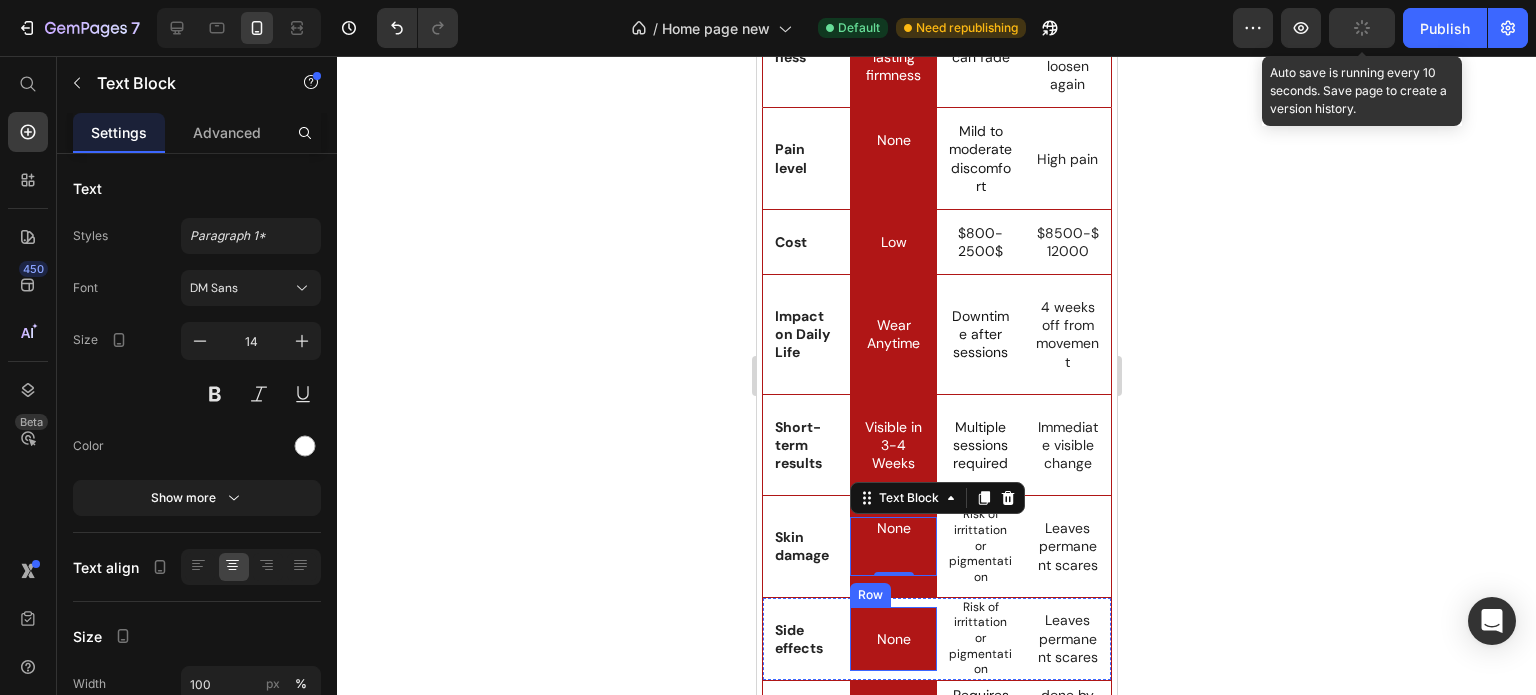scroll, scrollTop: 14029, scrollLeft: 0, axis: vertical 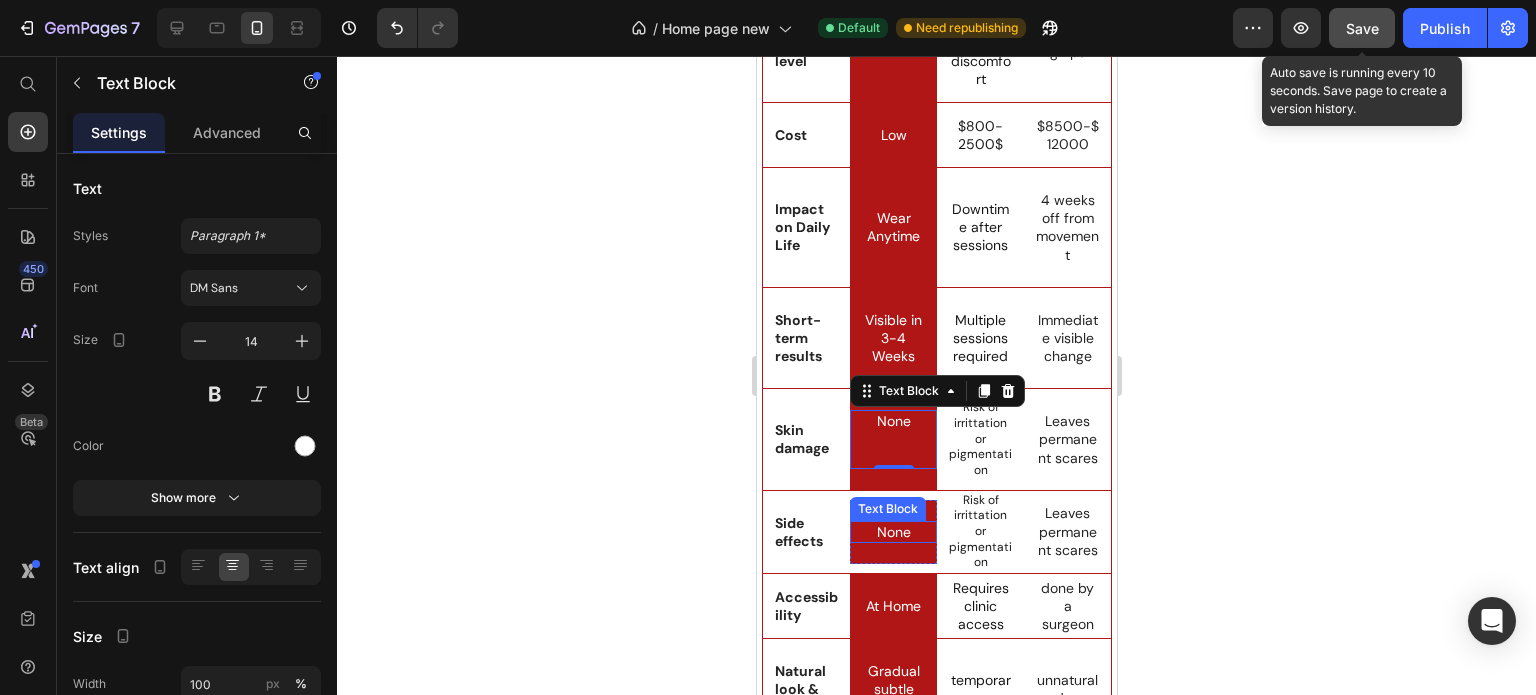 click on "None" at bounding box center (892, 532) 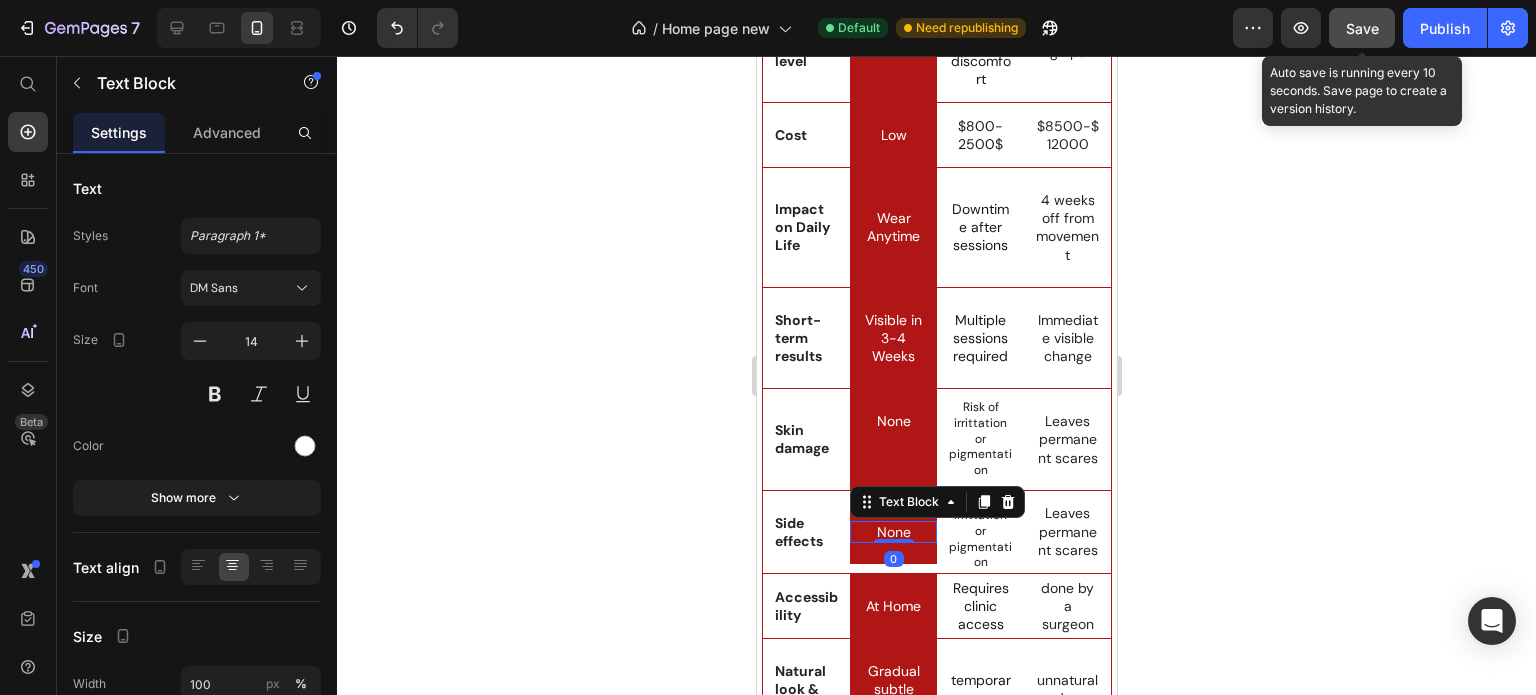 click on "None Text Block 0 Row" at bounding box center [892, 532] 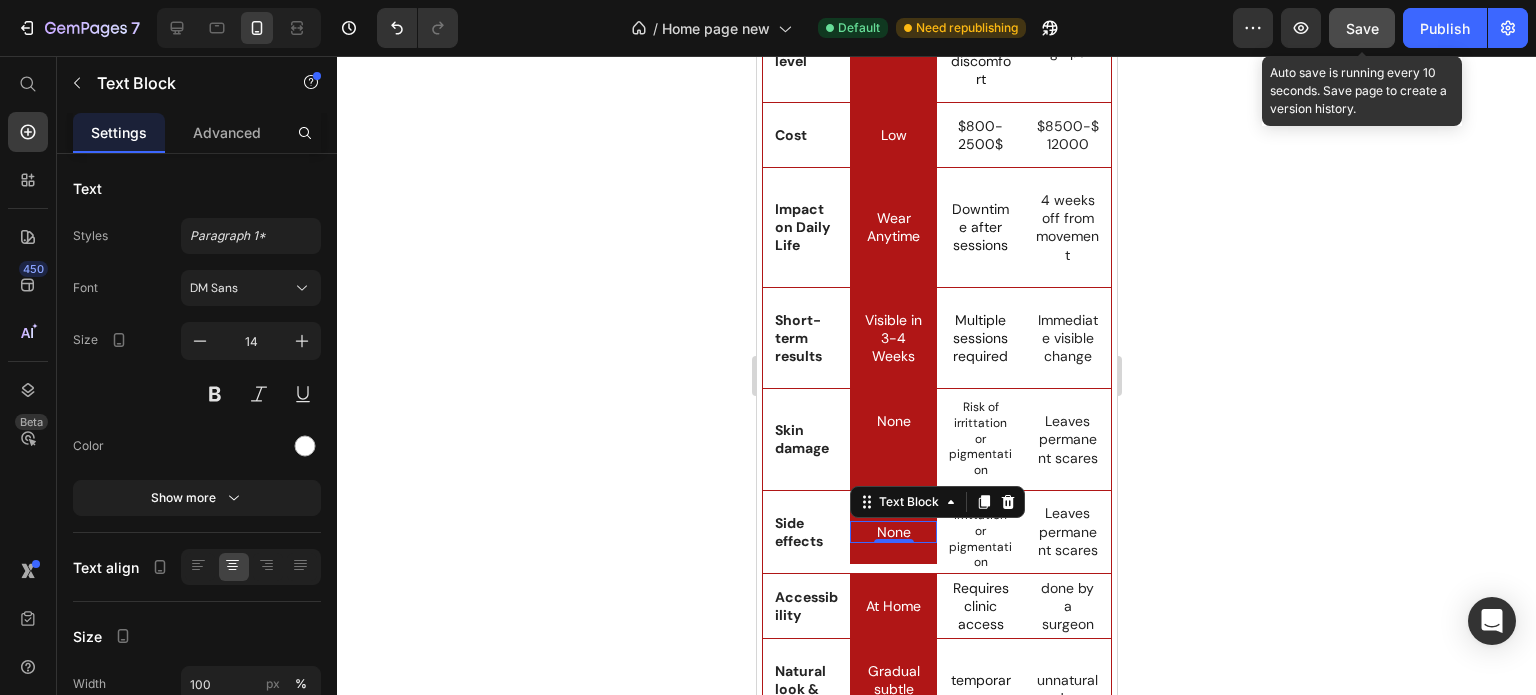 scroll, scrollTop: 14020, scrollLeft: 0, axis: vertical 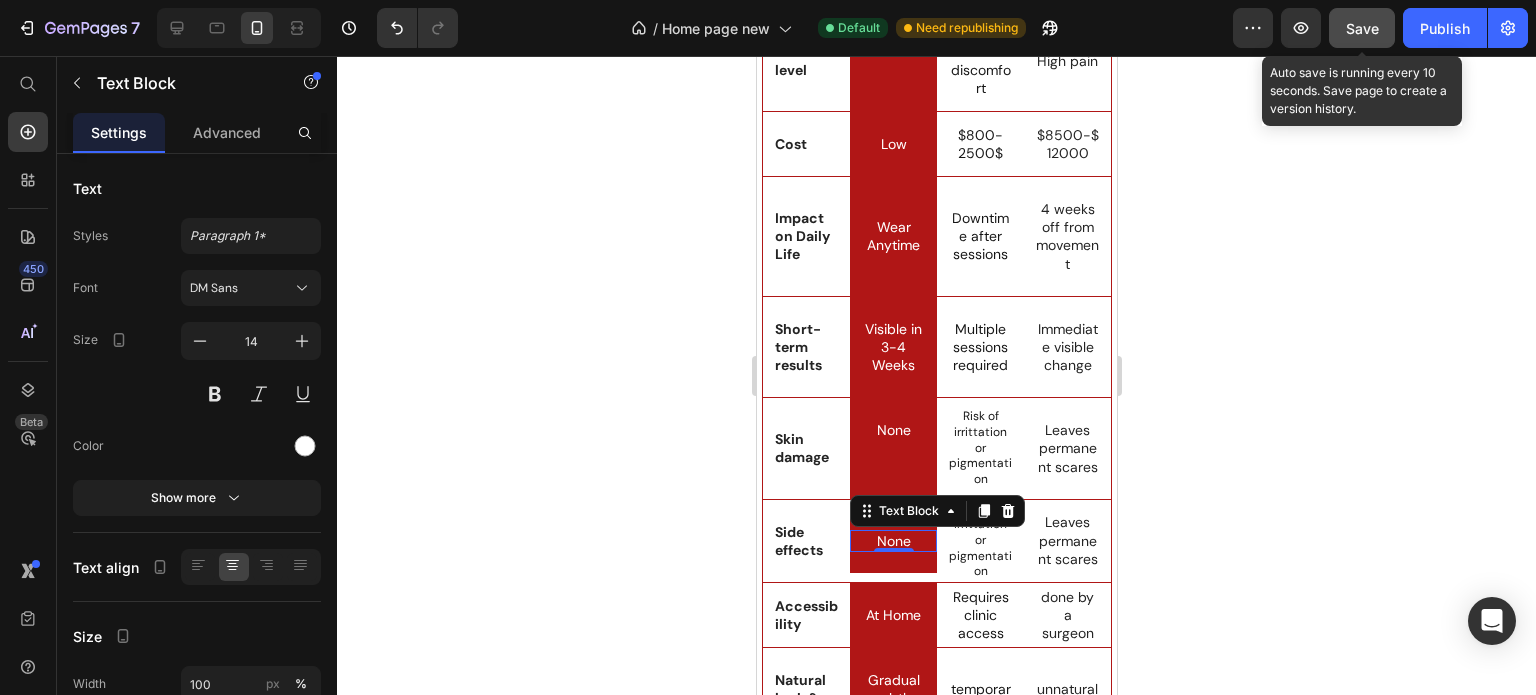 click on "None" at bounding box center [892, 541] 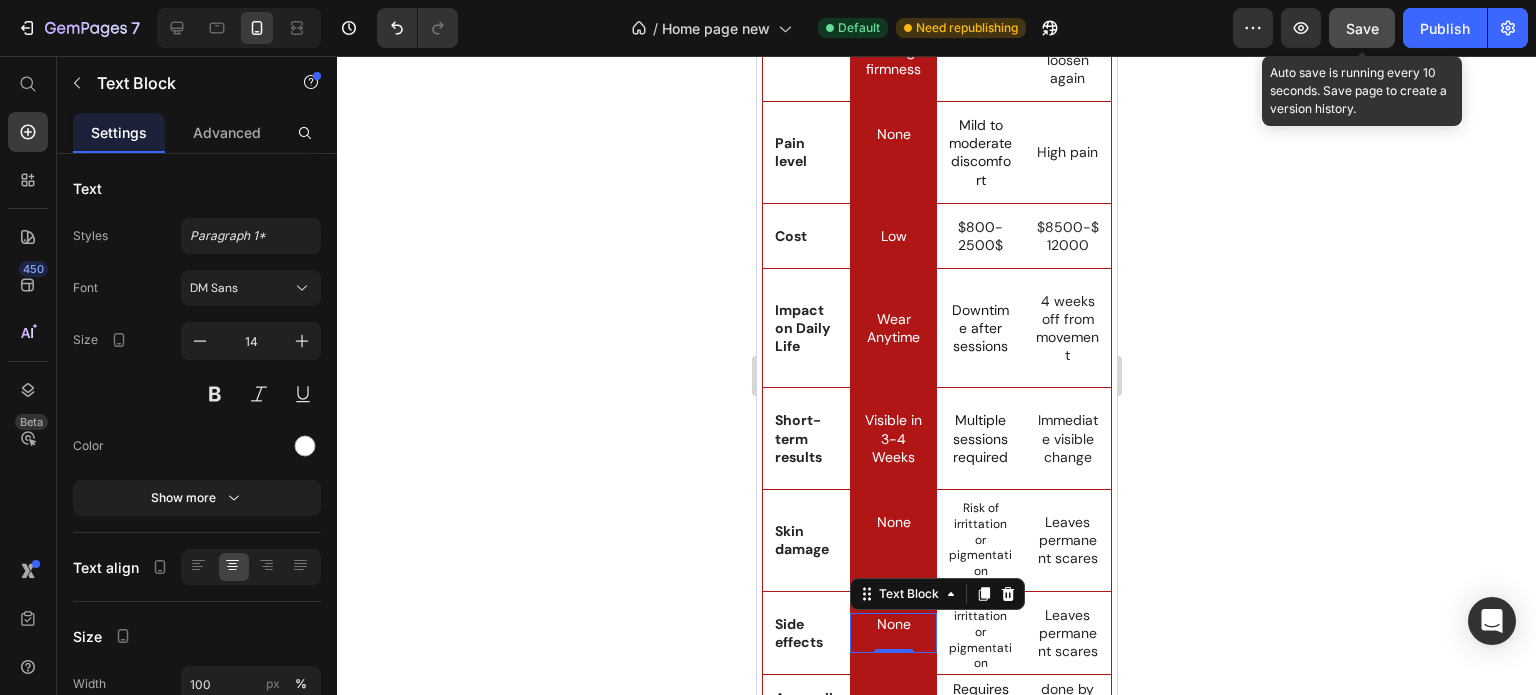 scroll, scrollTop: 13663, scrollLeft: 0, axis: vertical 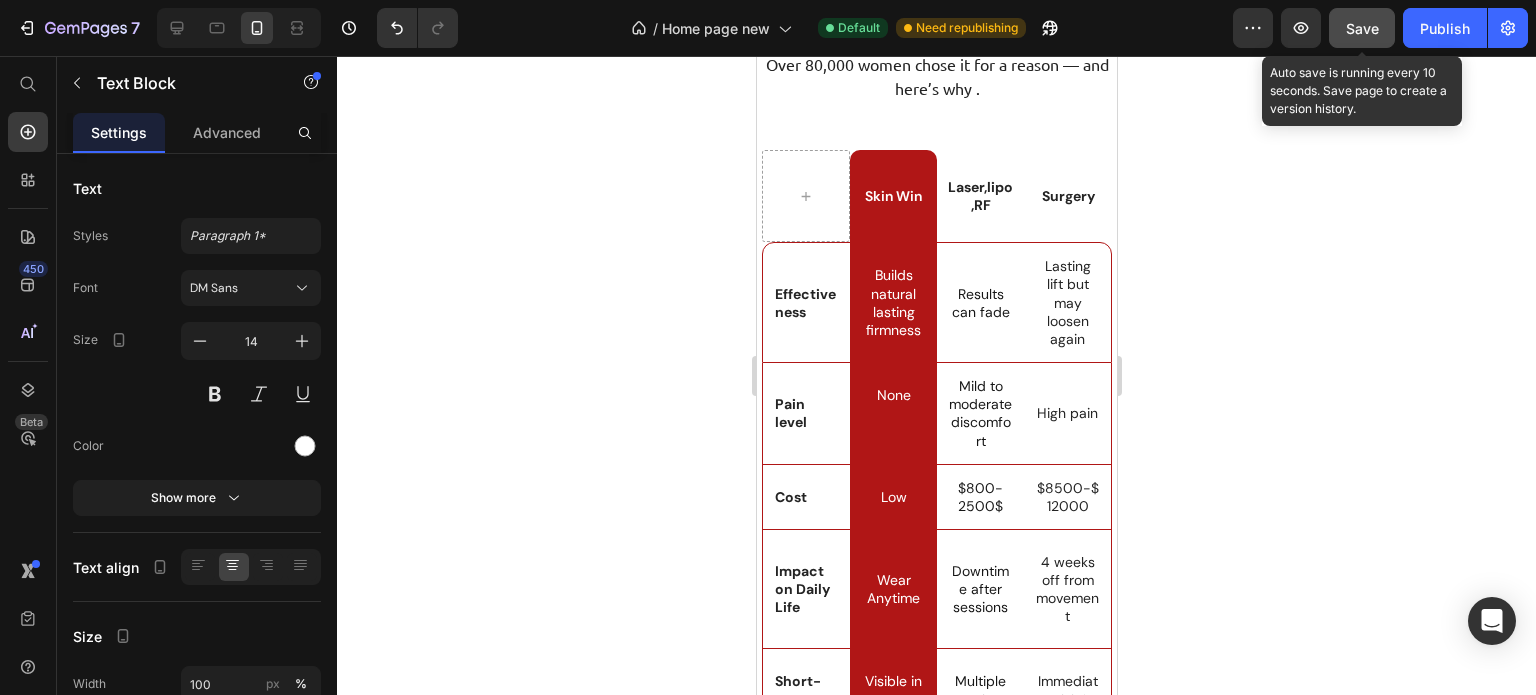 click on "Save" 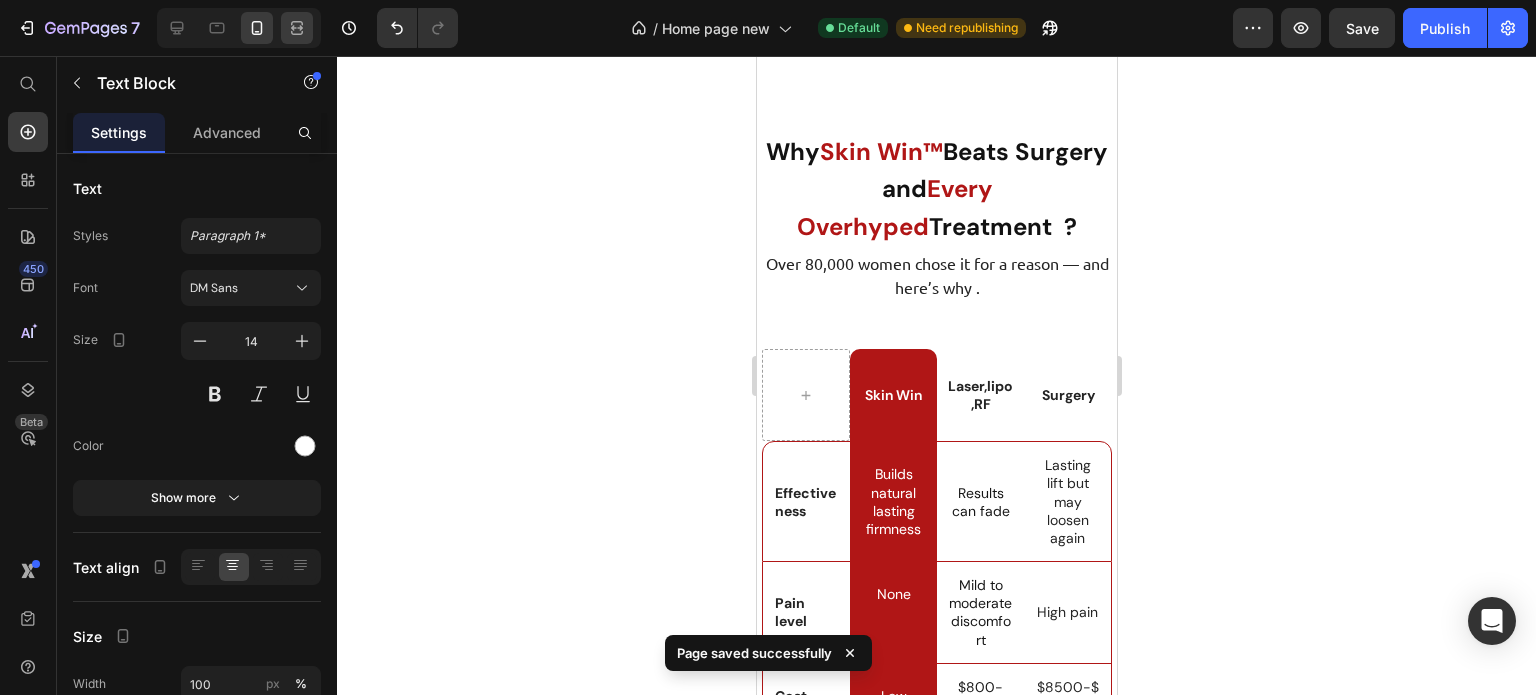 scroll, scrollTop: 13960, scrollLeft: 0, axis: vertical 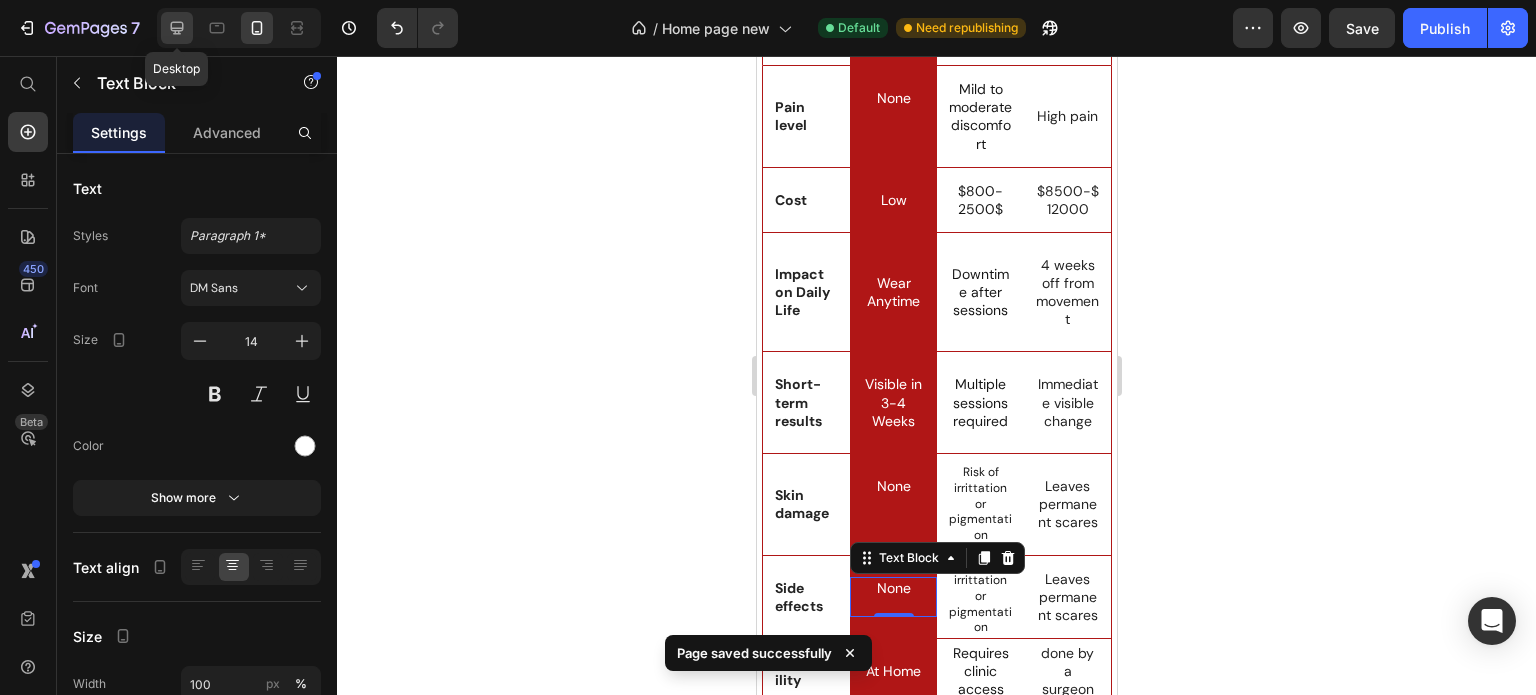 click 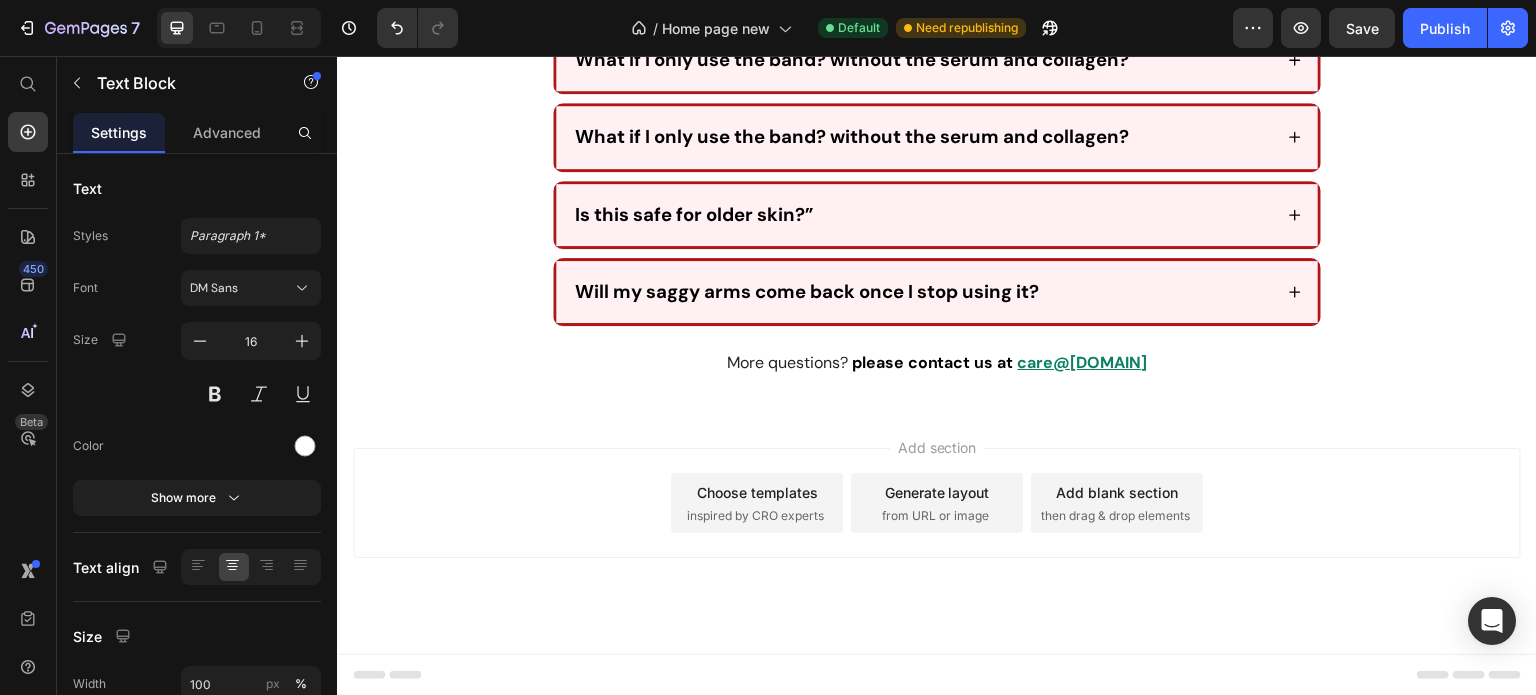 scroll, scrollTop: 18392, scrollLeft: 0, axis: vertical 